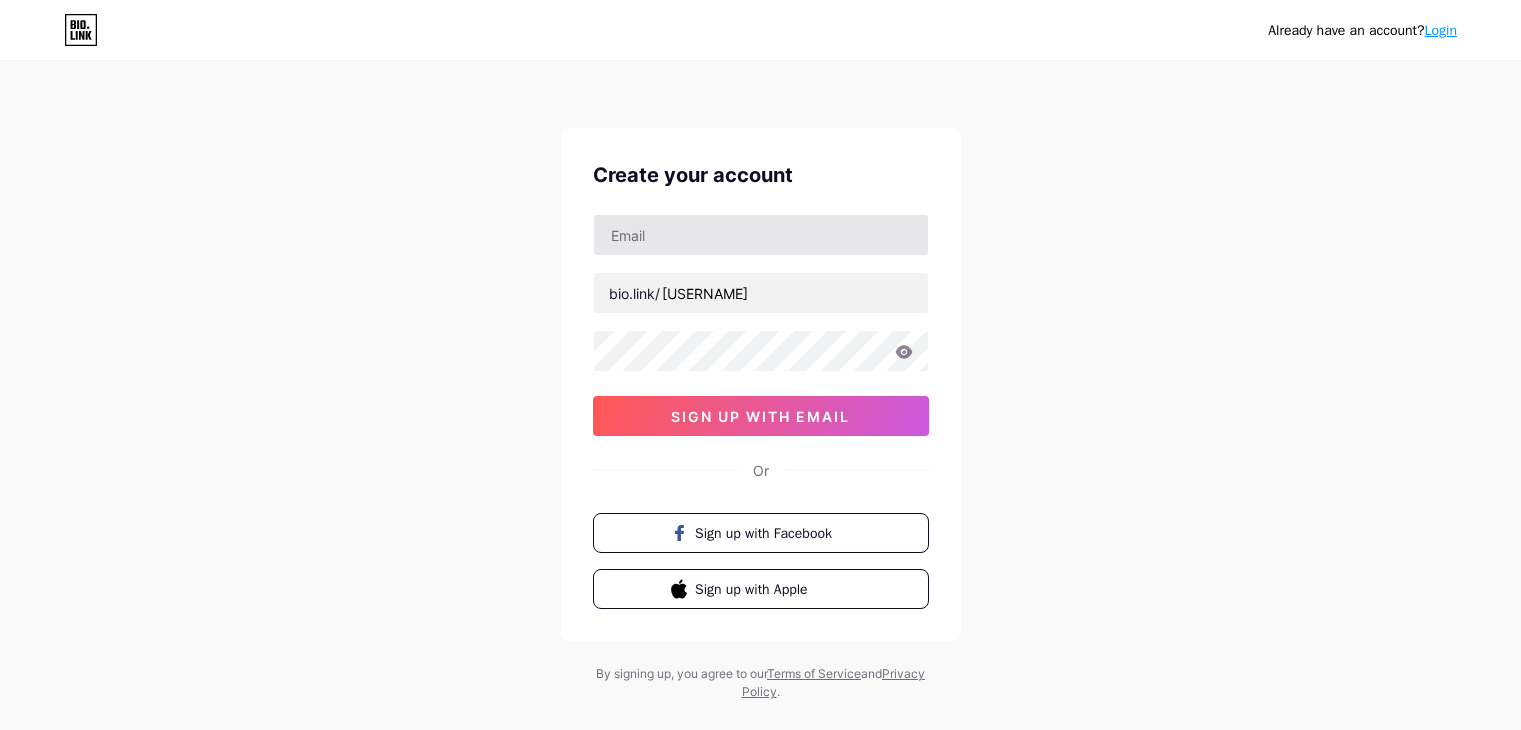 scroll, scrollTop: 0, scrollLeft: 0, axis: both 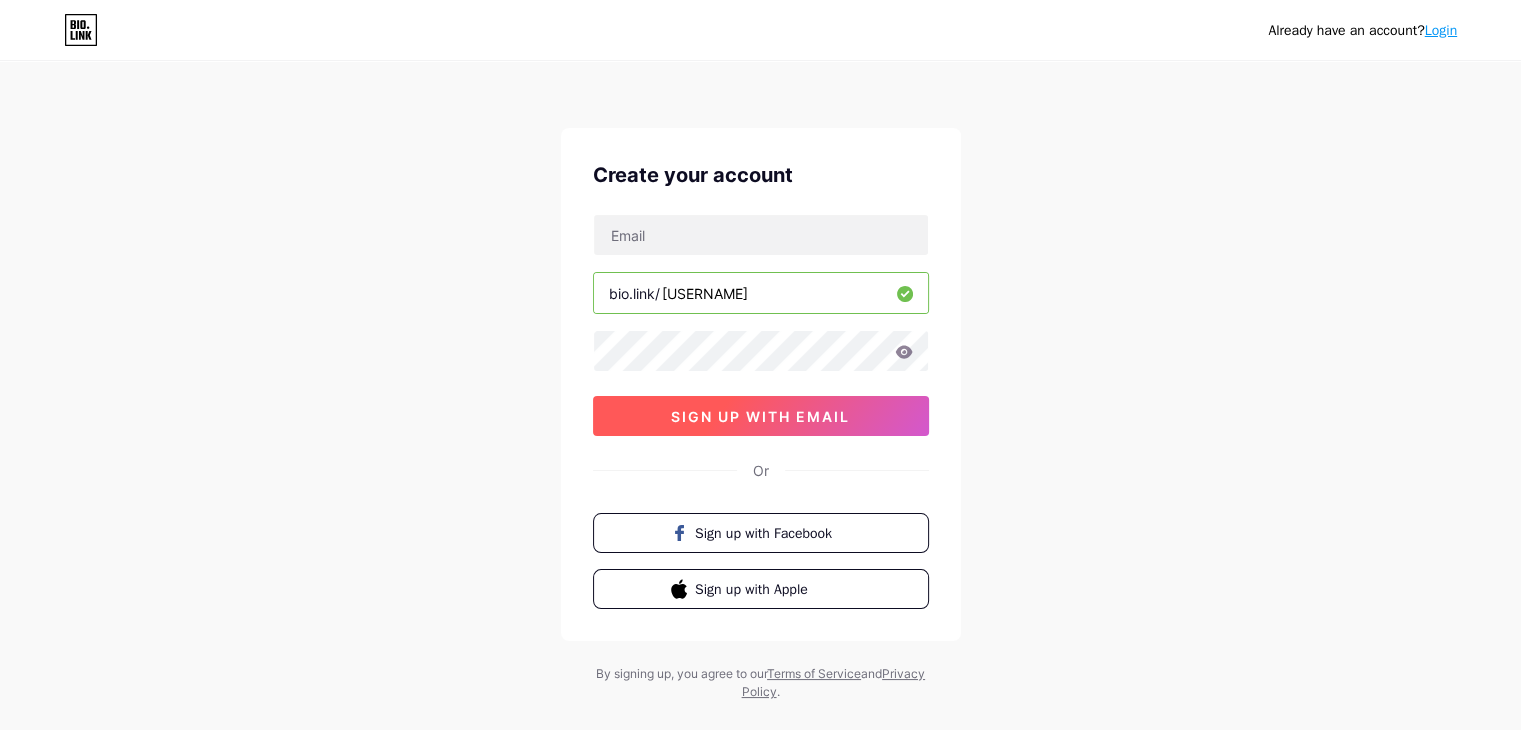 click on "sign up with email" at bounding box center [760, 416] 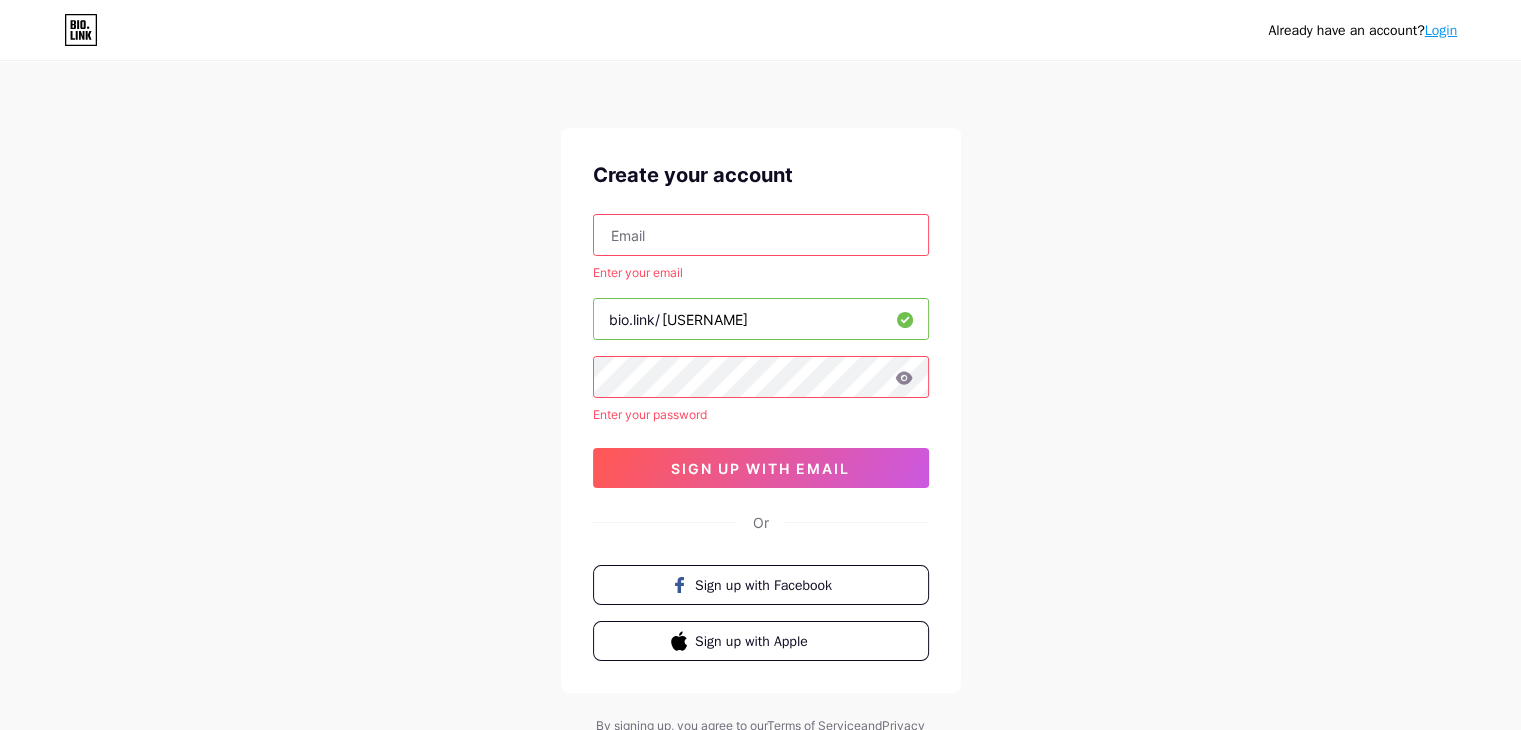 click at bounding box center (761, 235) 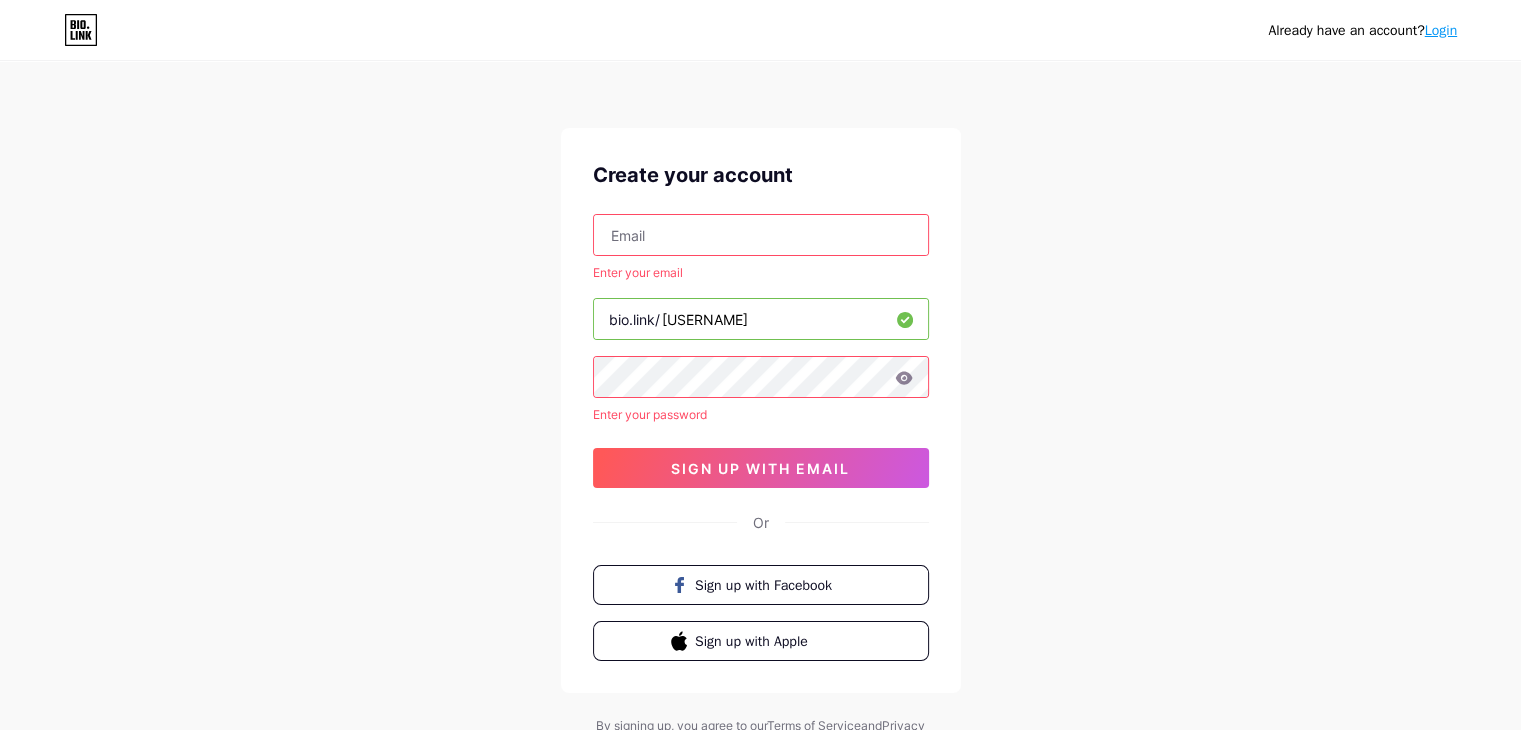 type on "[EMAIL]" 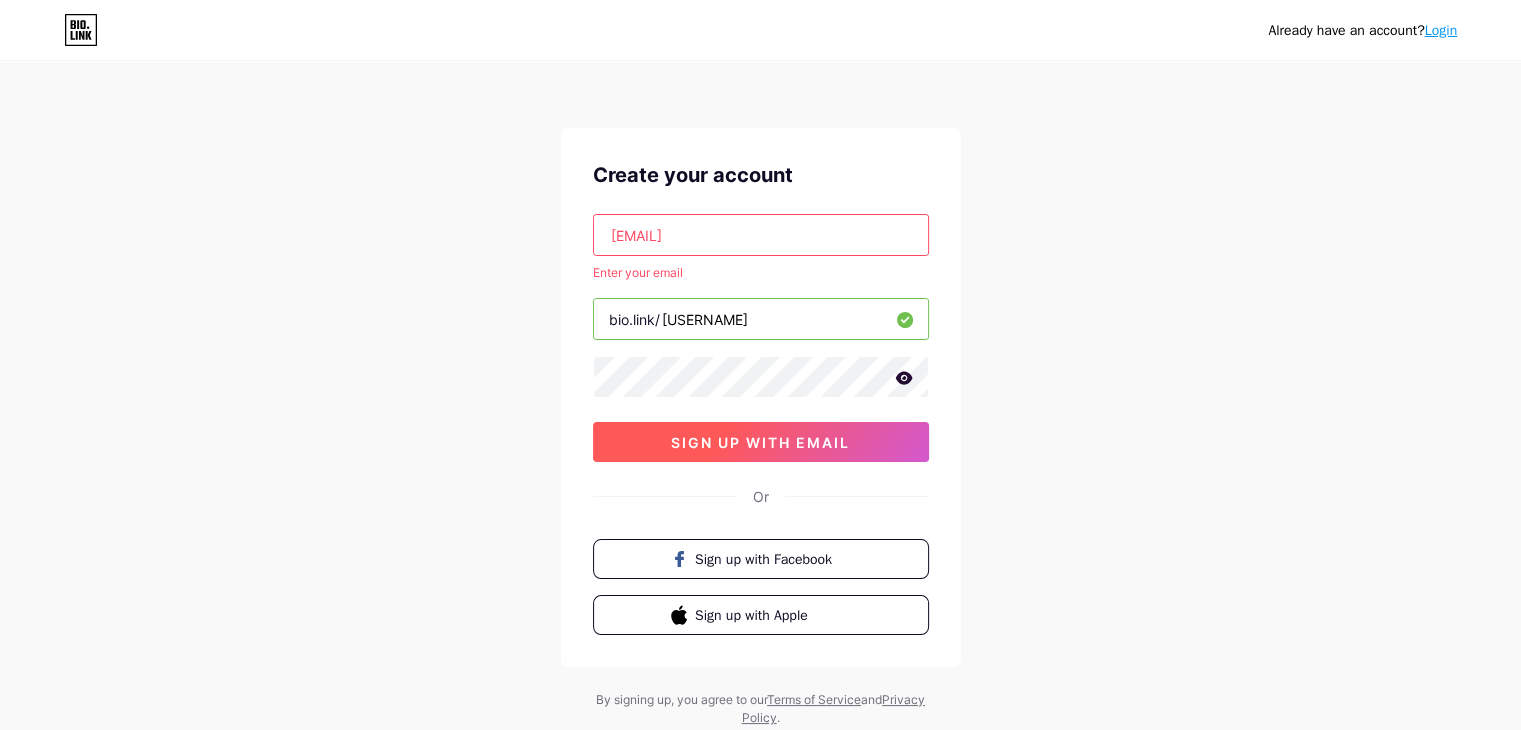 click on "sign up with email" at bounding box center (761, 442) 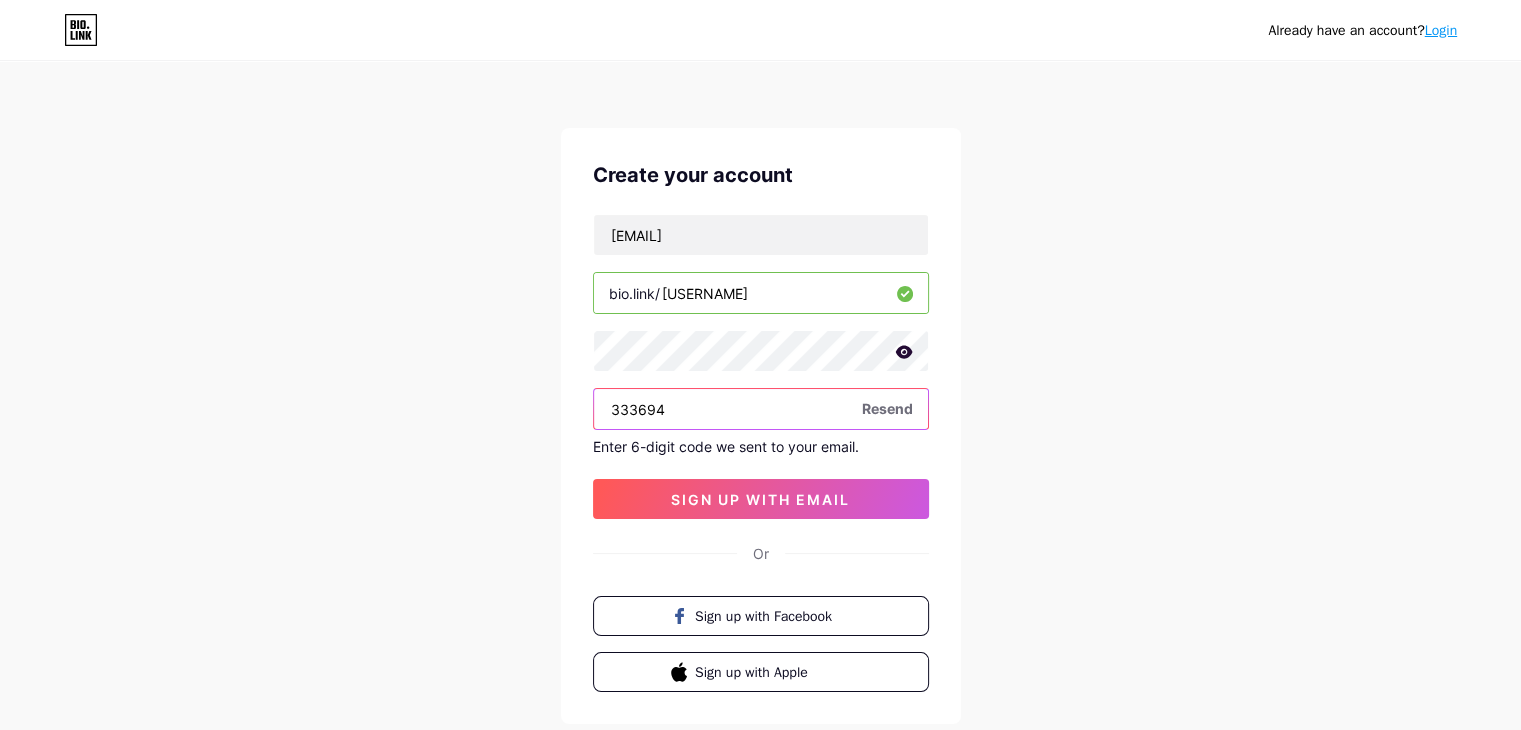 type on "333694" 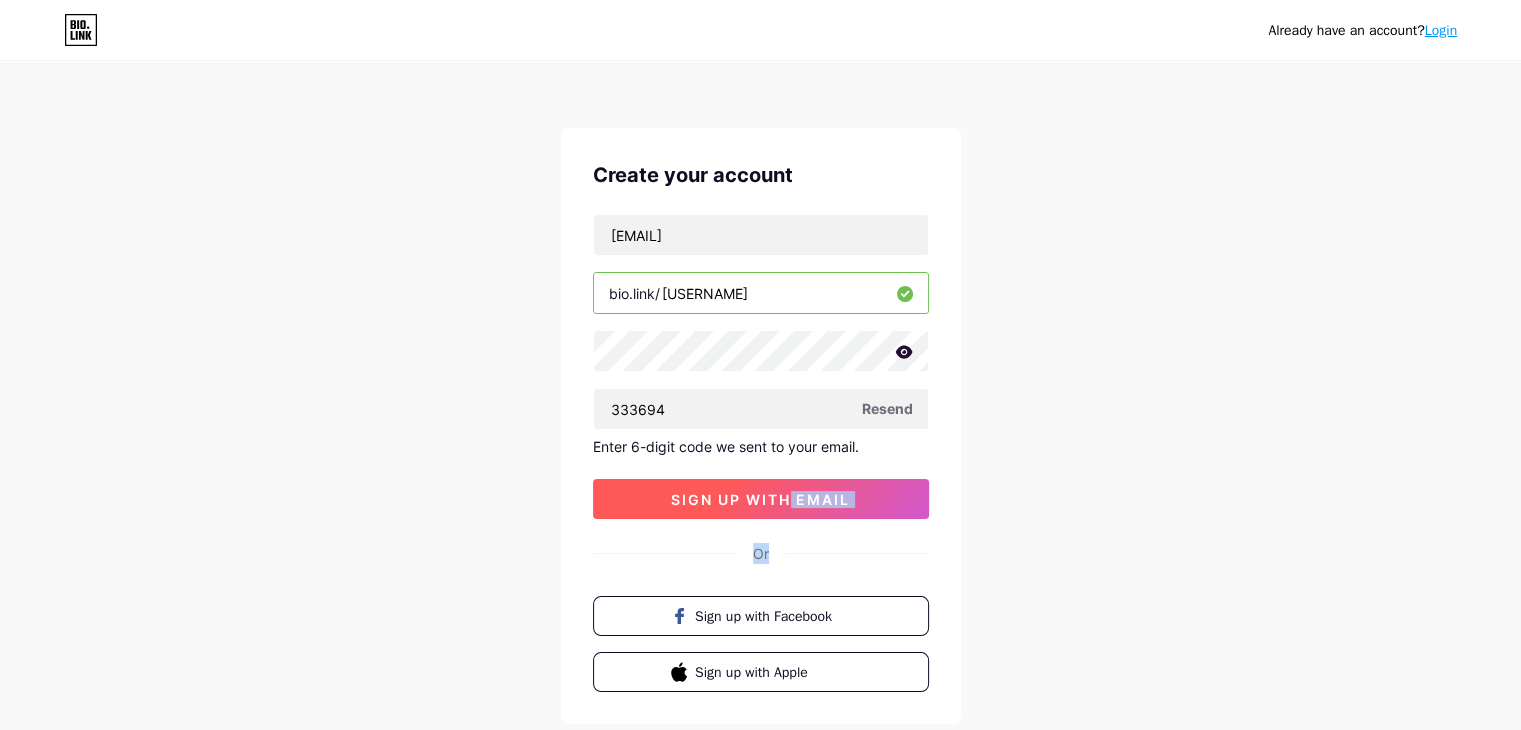 drag, startPoint x: 802, startPoint y: 521, endPoint x: 788, endPoint y: 508, distance: 19.104973 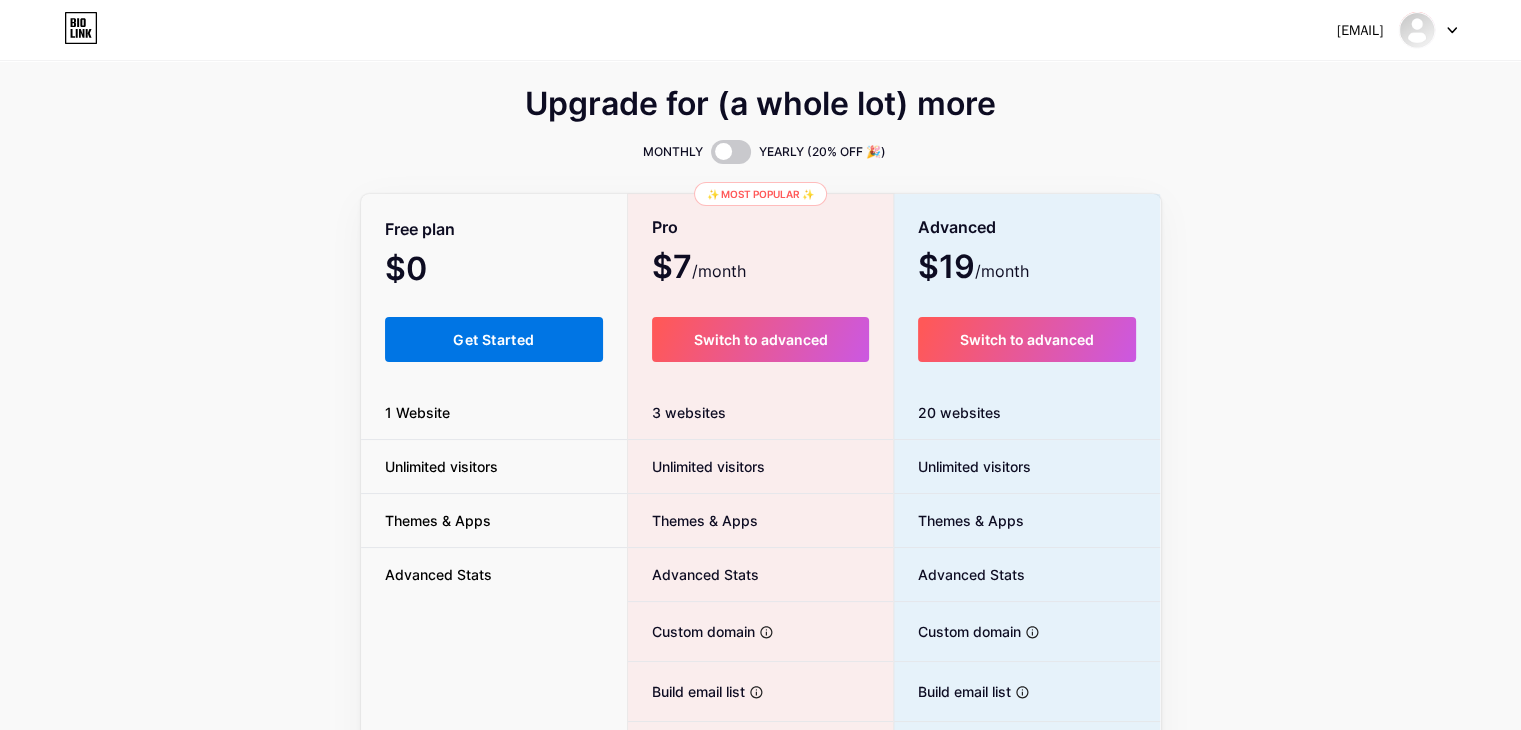 click on "Get Started" at bounding box center [493, 339] 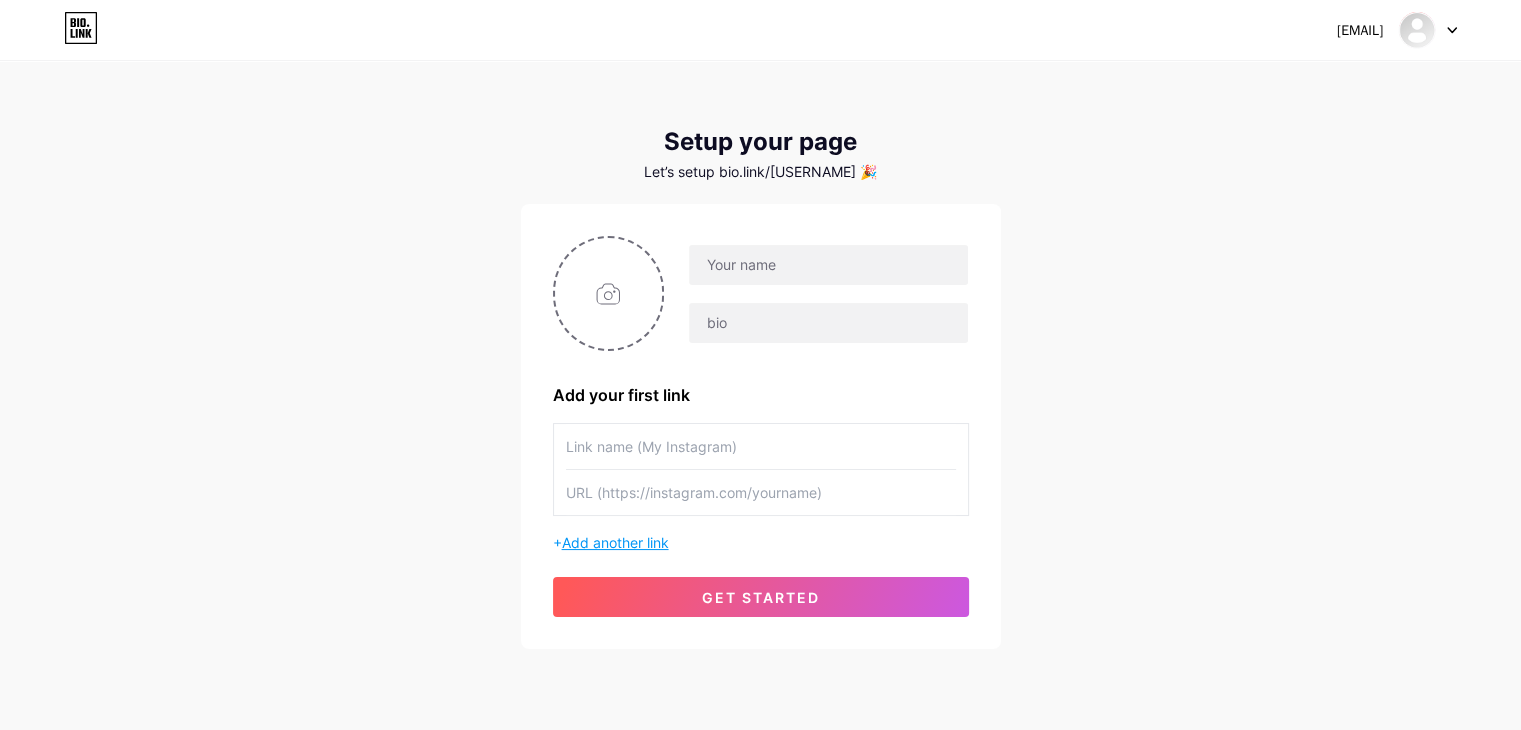 click on "Add another link" at bounding box center (615, 542) 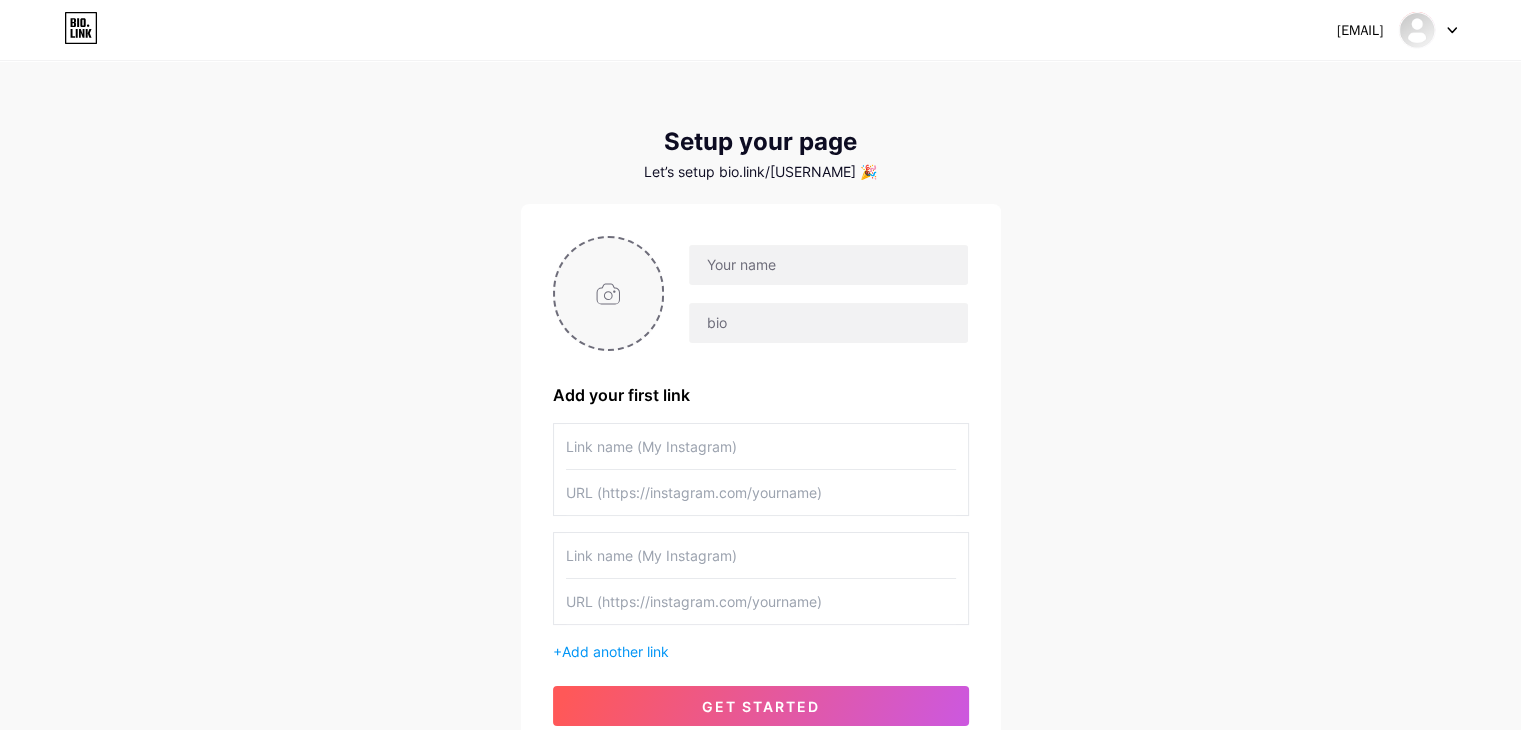 click at bounding box center [609, 293] 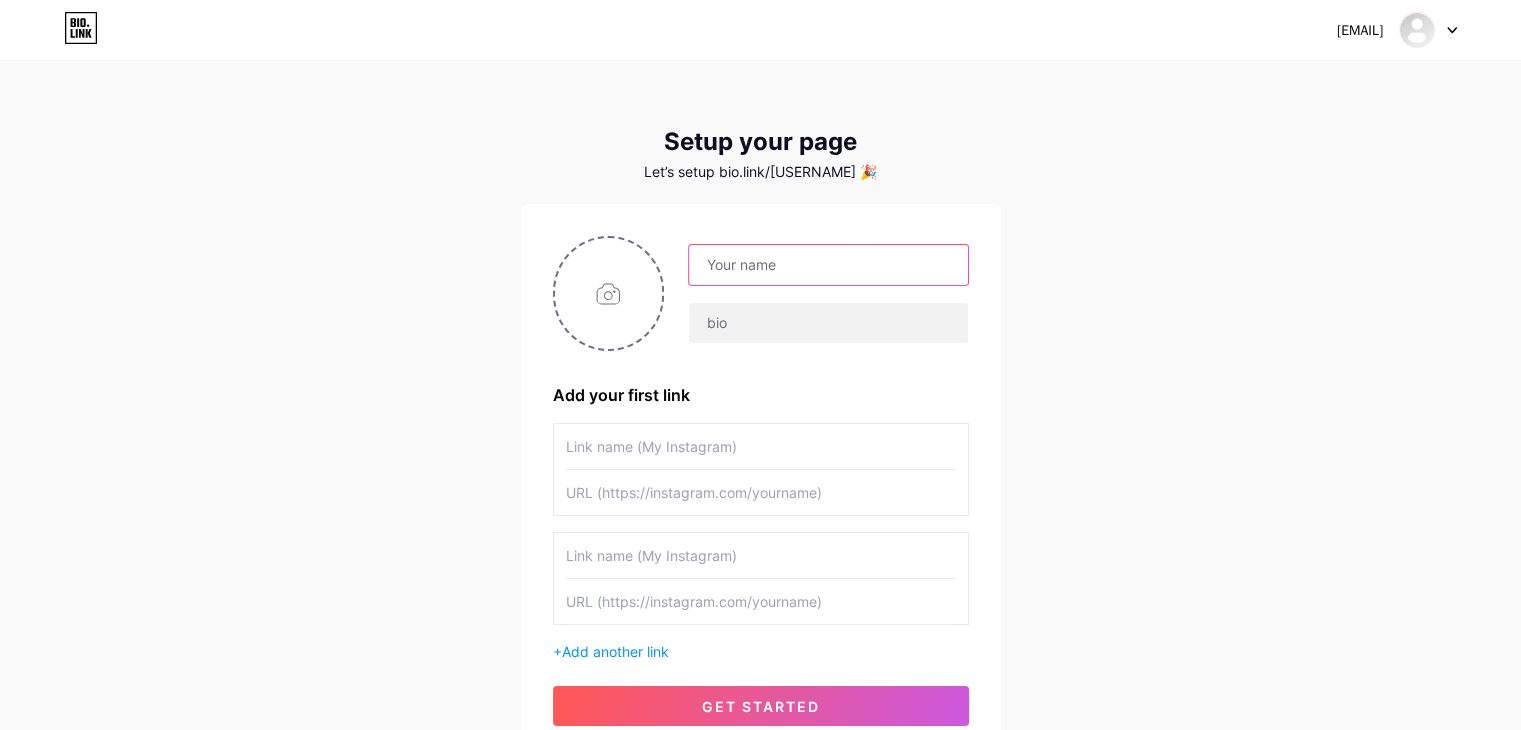 click at bounding box center (828, 265) 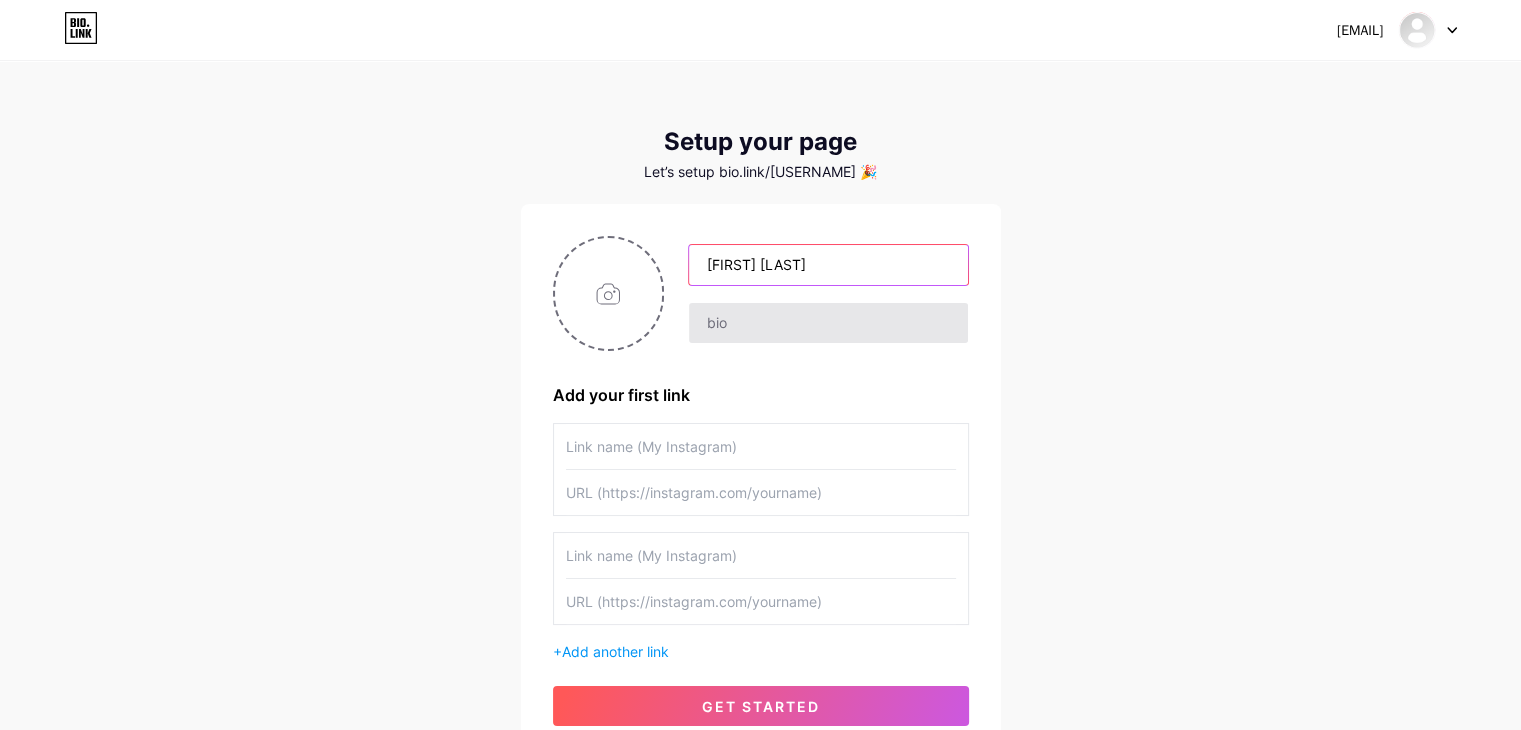 type on "[FIRST] [LAST]" 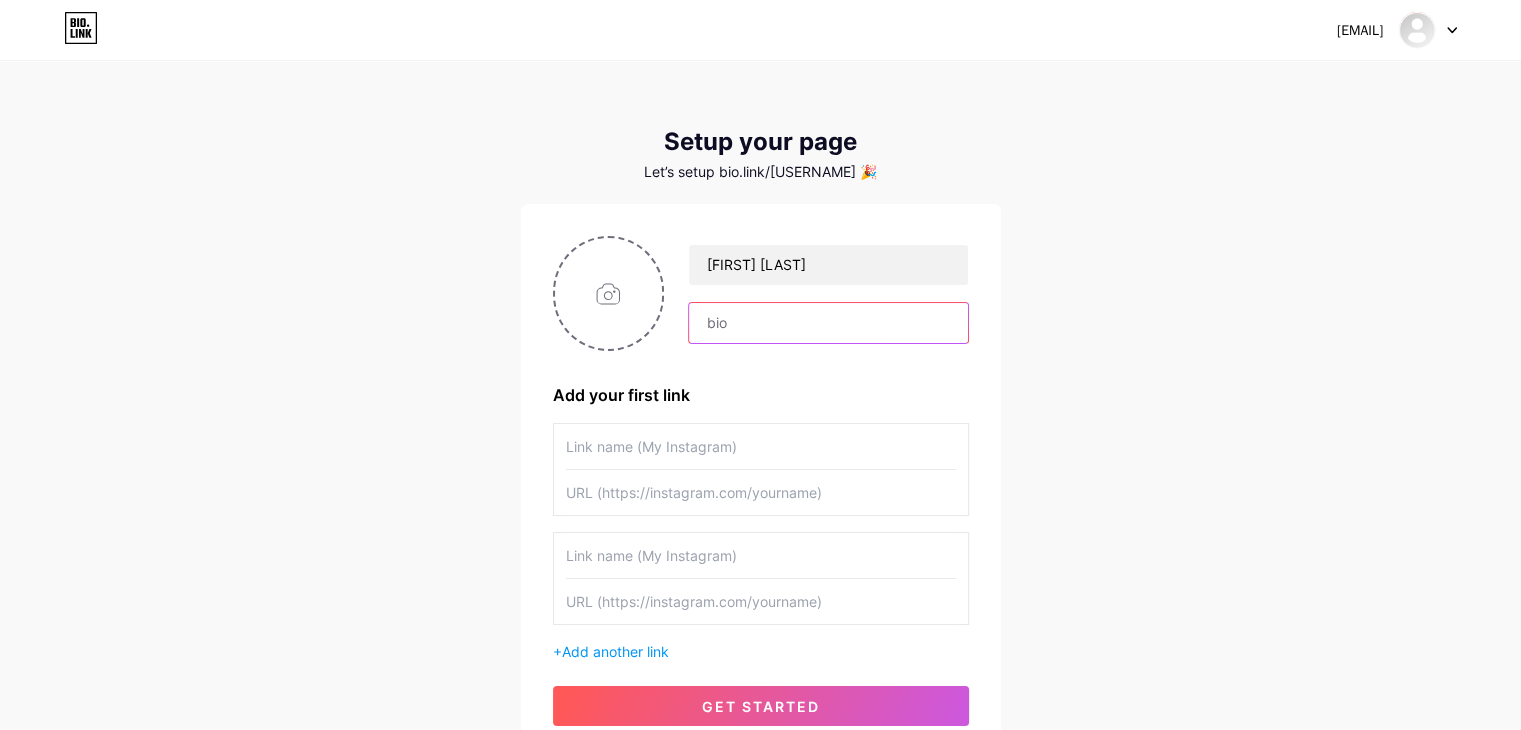 click at bounding box center (828, 323) 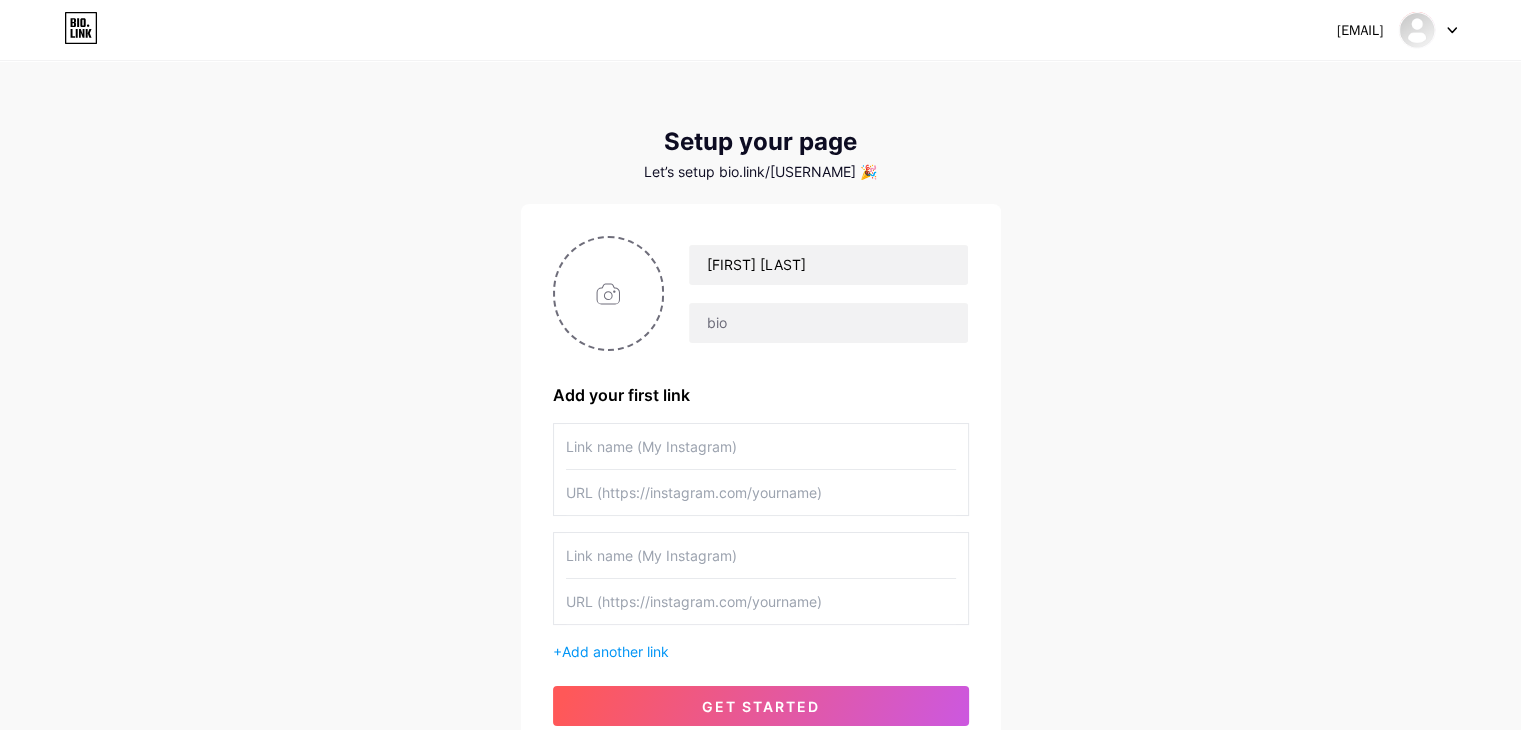 click at bounding box center [761, 446] 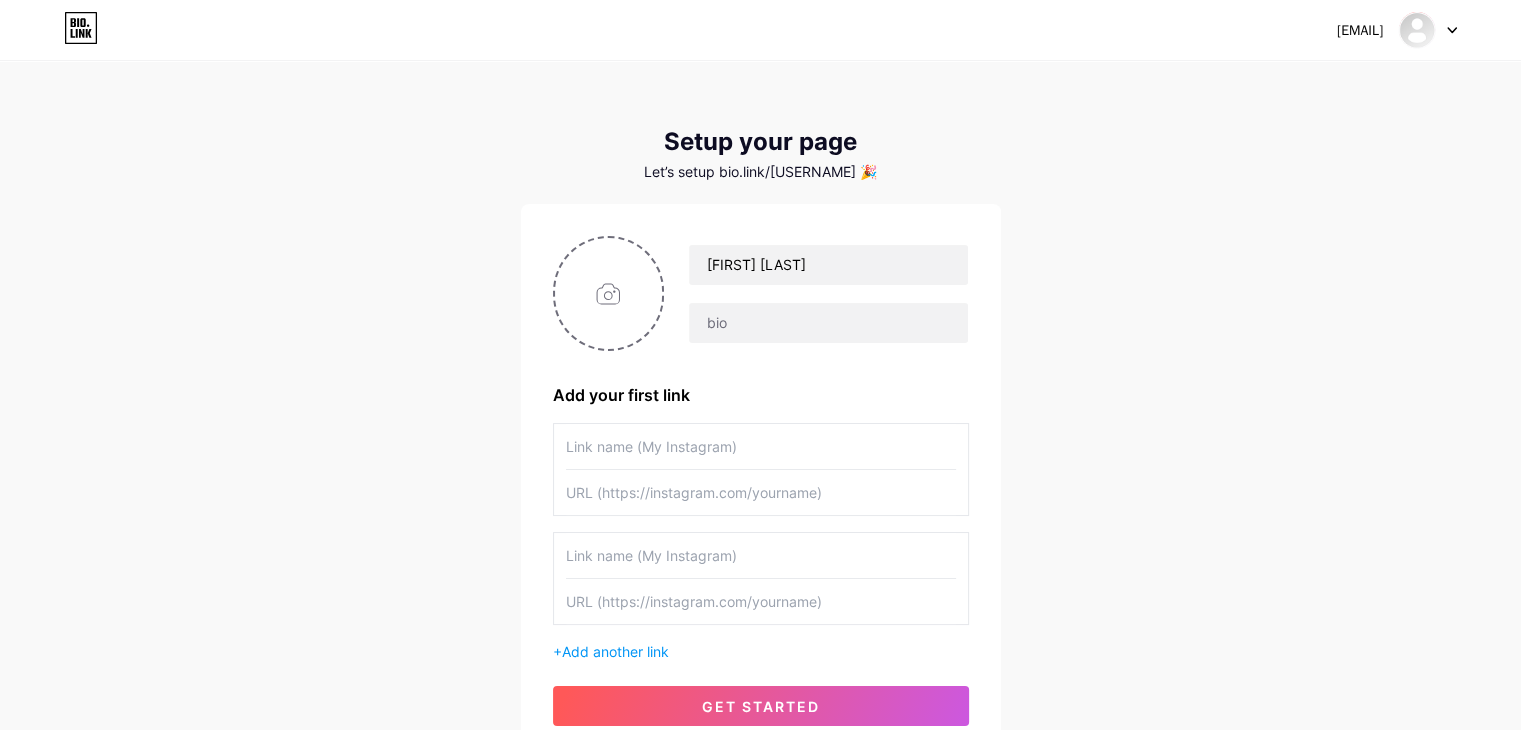 click at bounding box center (761, 492) 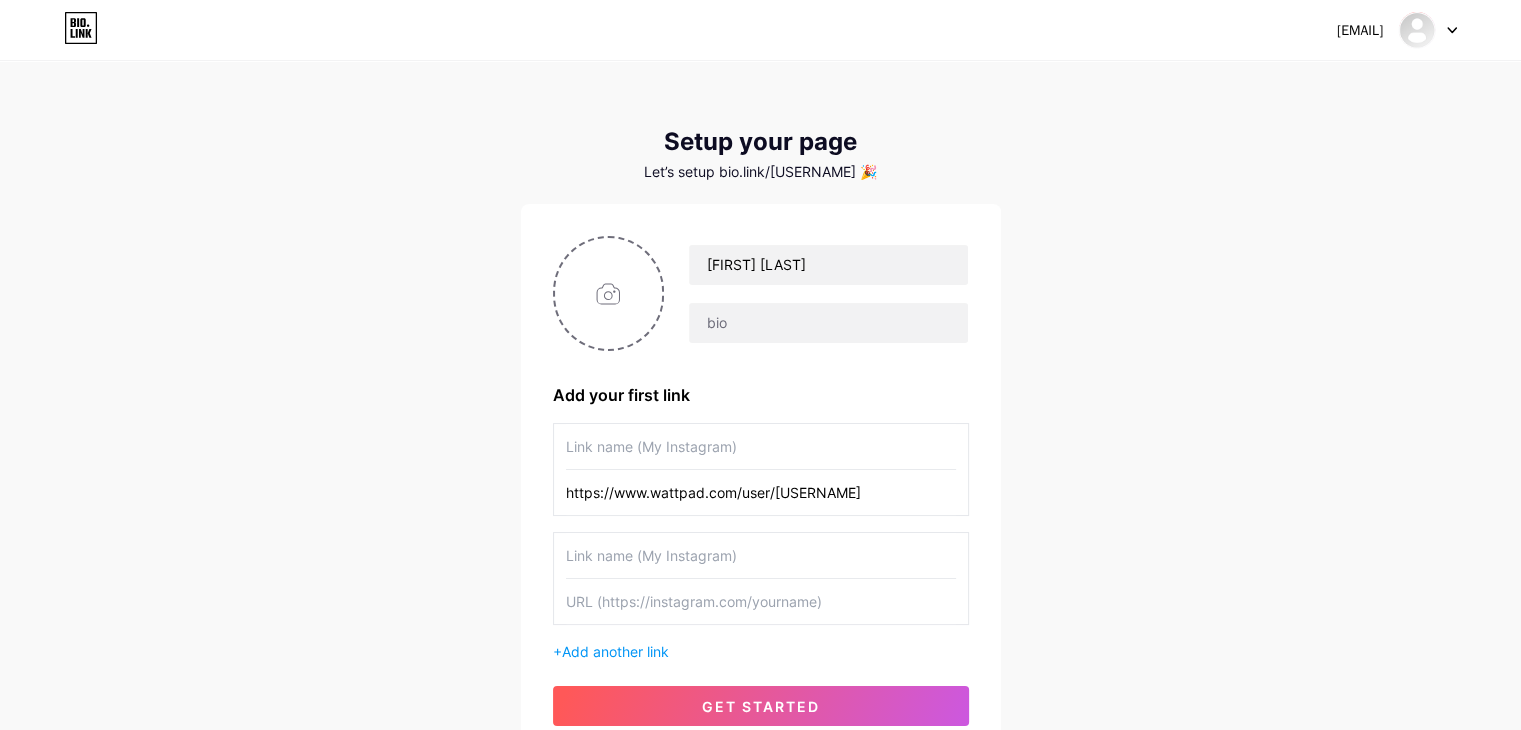 type on "https://www.wattpad.com/user/[USERNAME]" 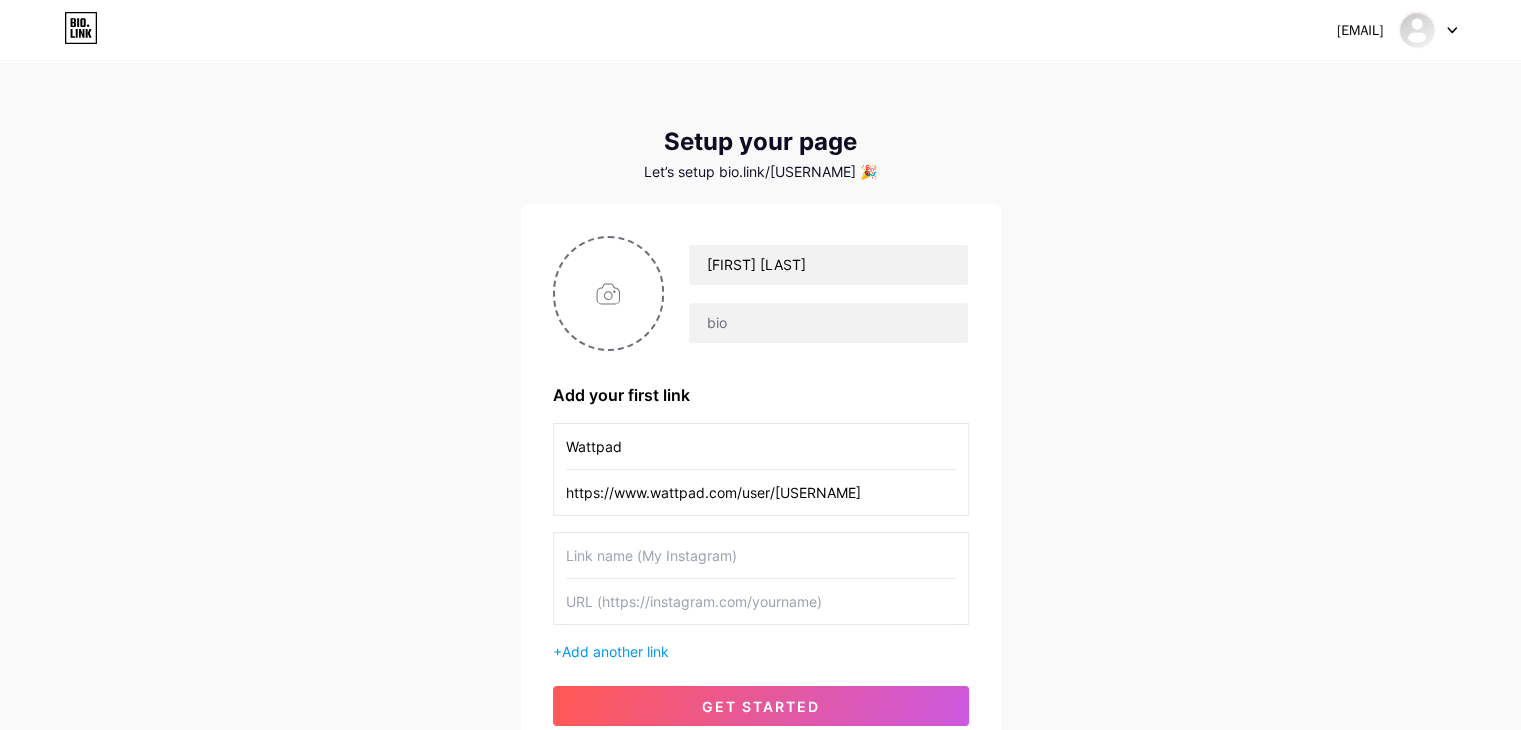 click at bounding box center (761, 555) 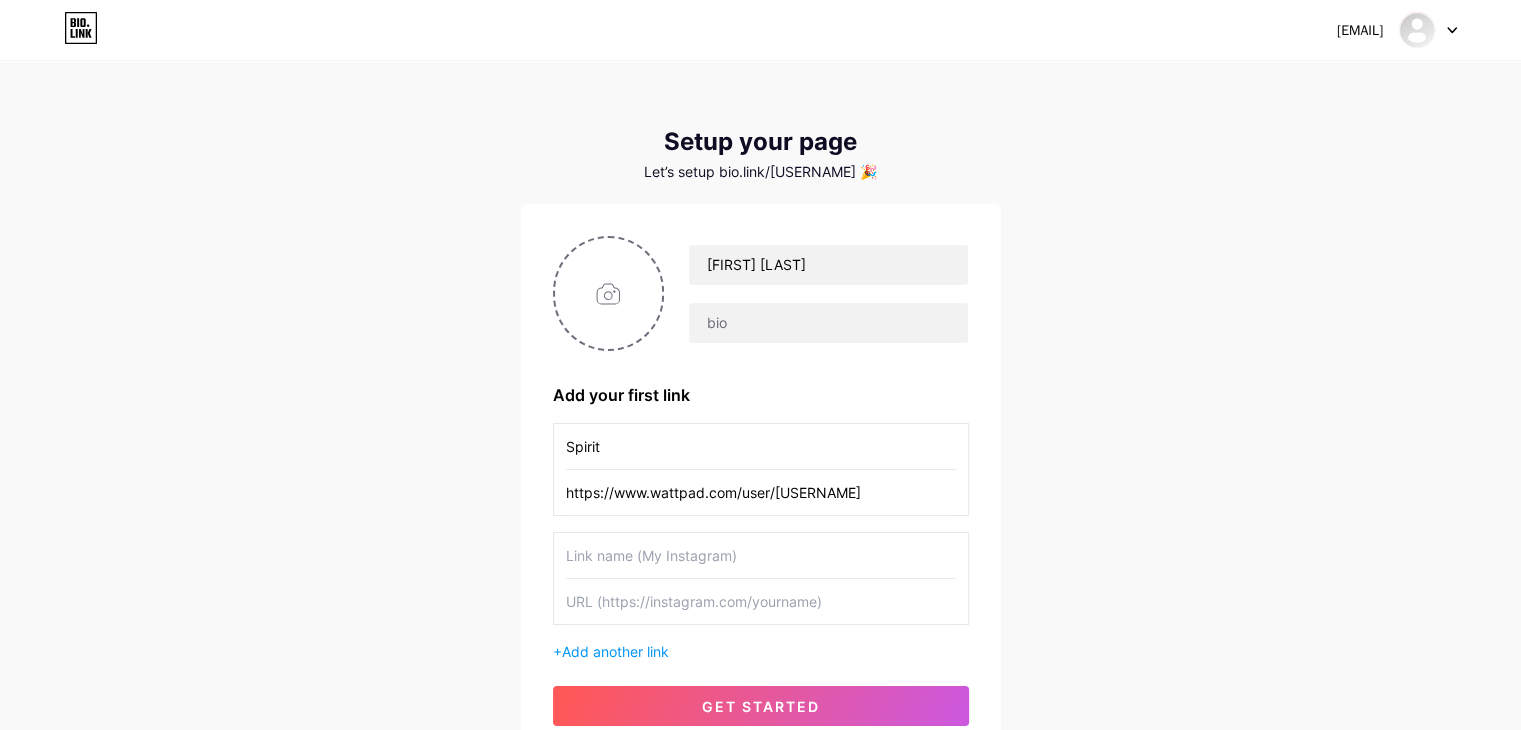 type on "Spirit" 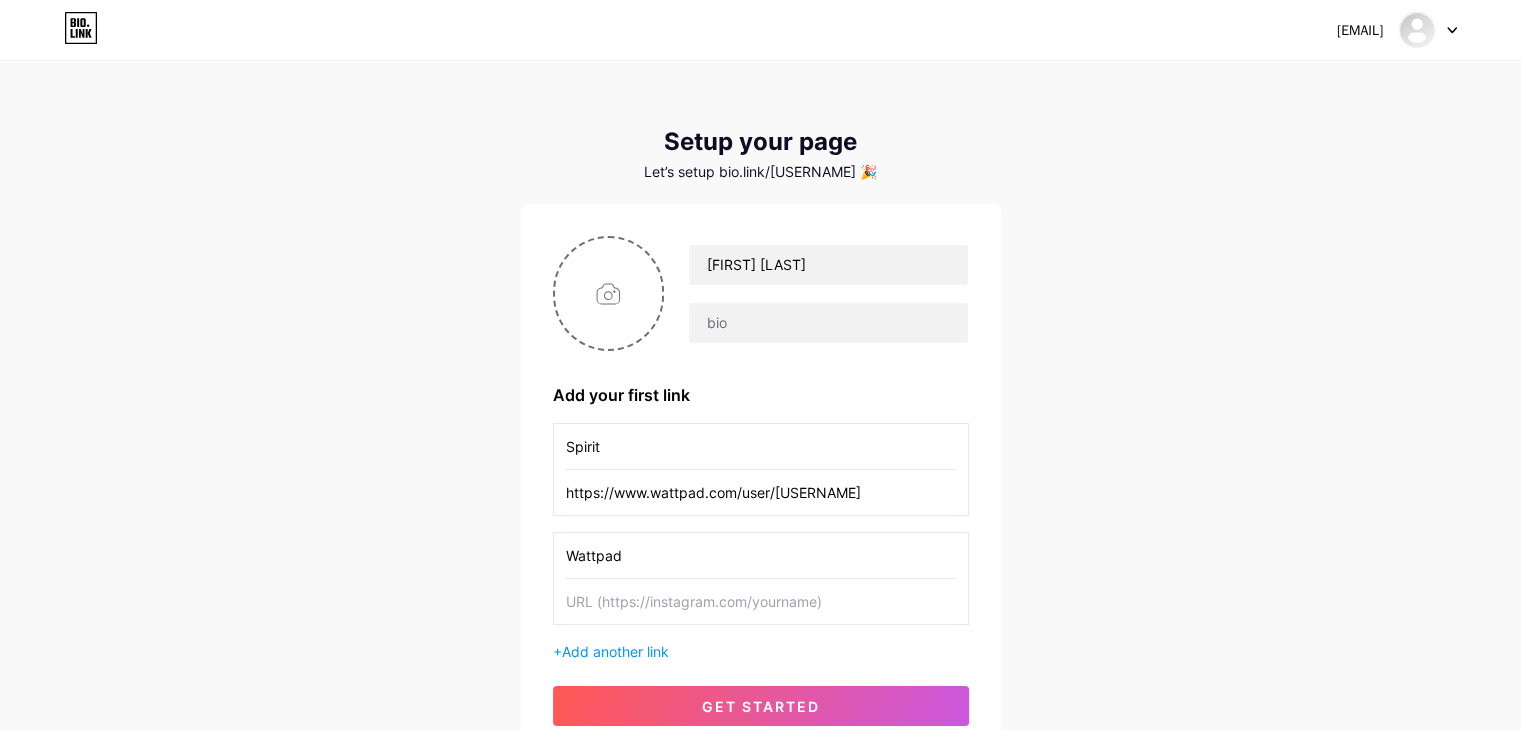 type on "Wattpad" 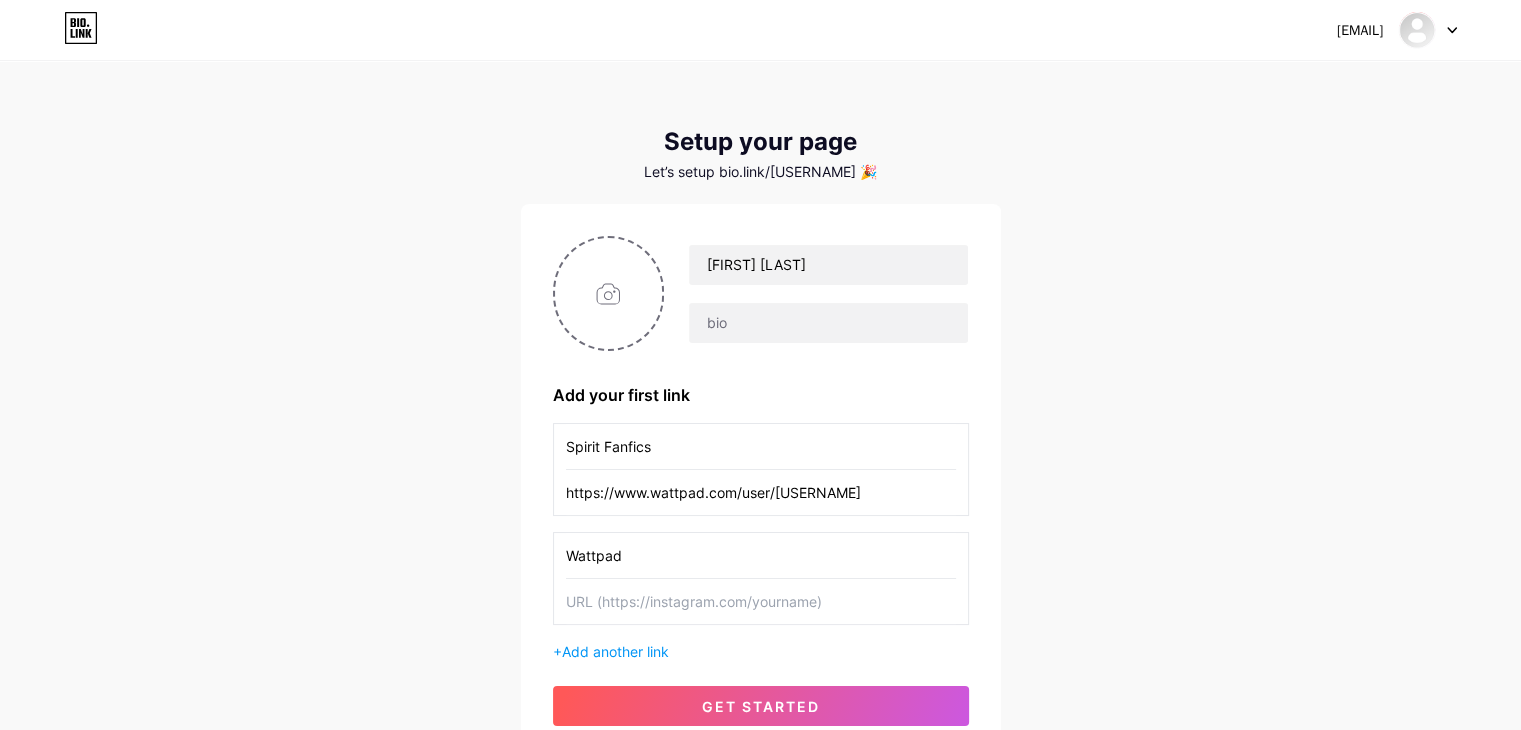 type on "Spirit Fanfics" 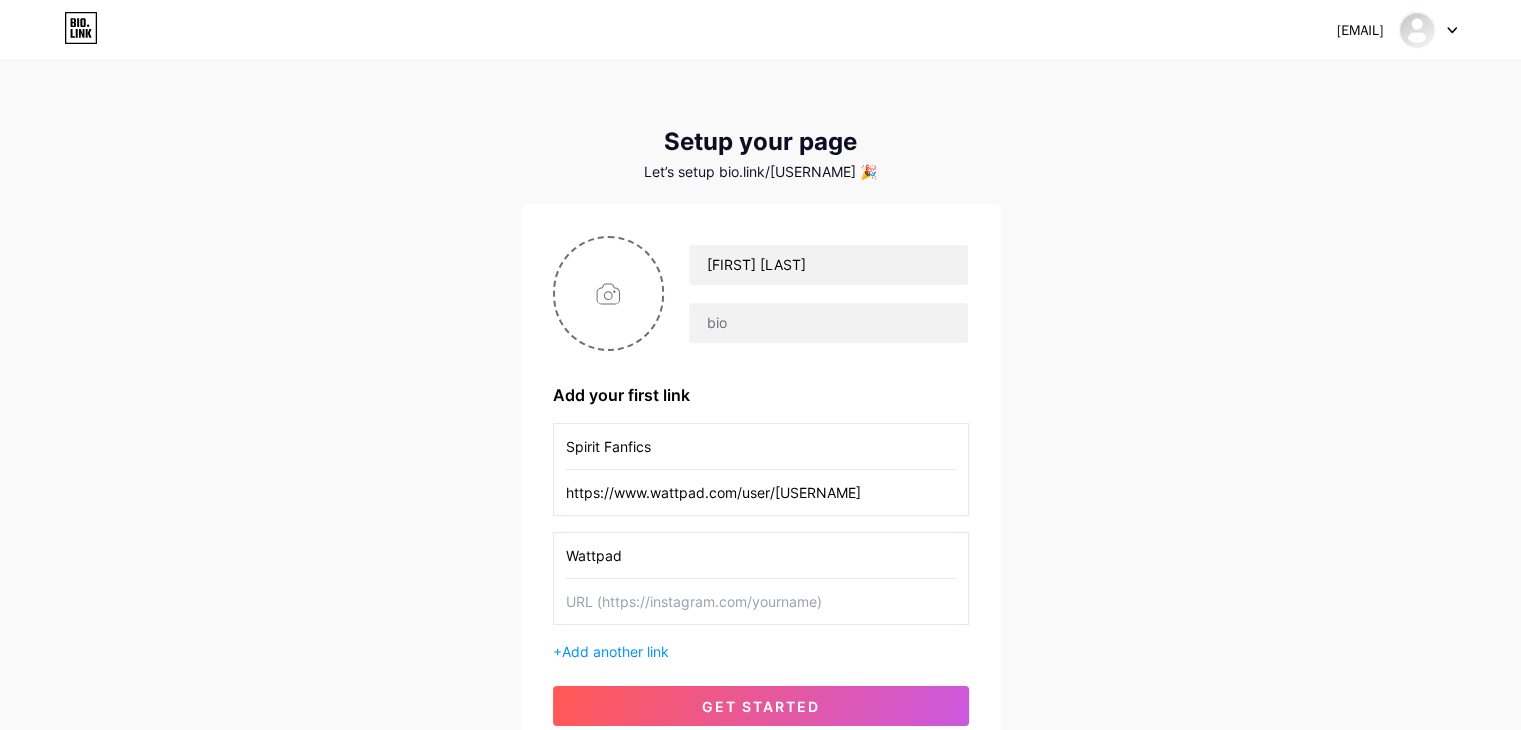 click on "https://www.wattpad.com/user/[USERNAME]" at bounding box center [761, 492] 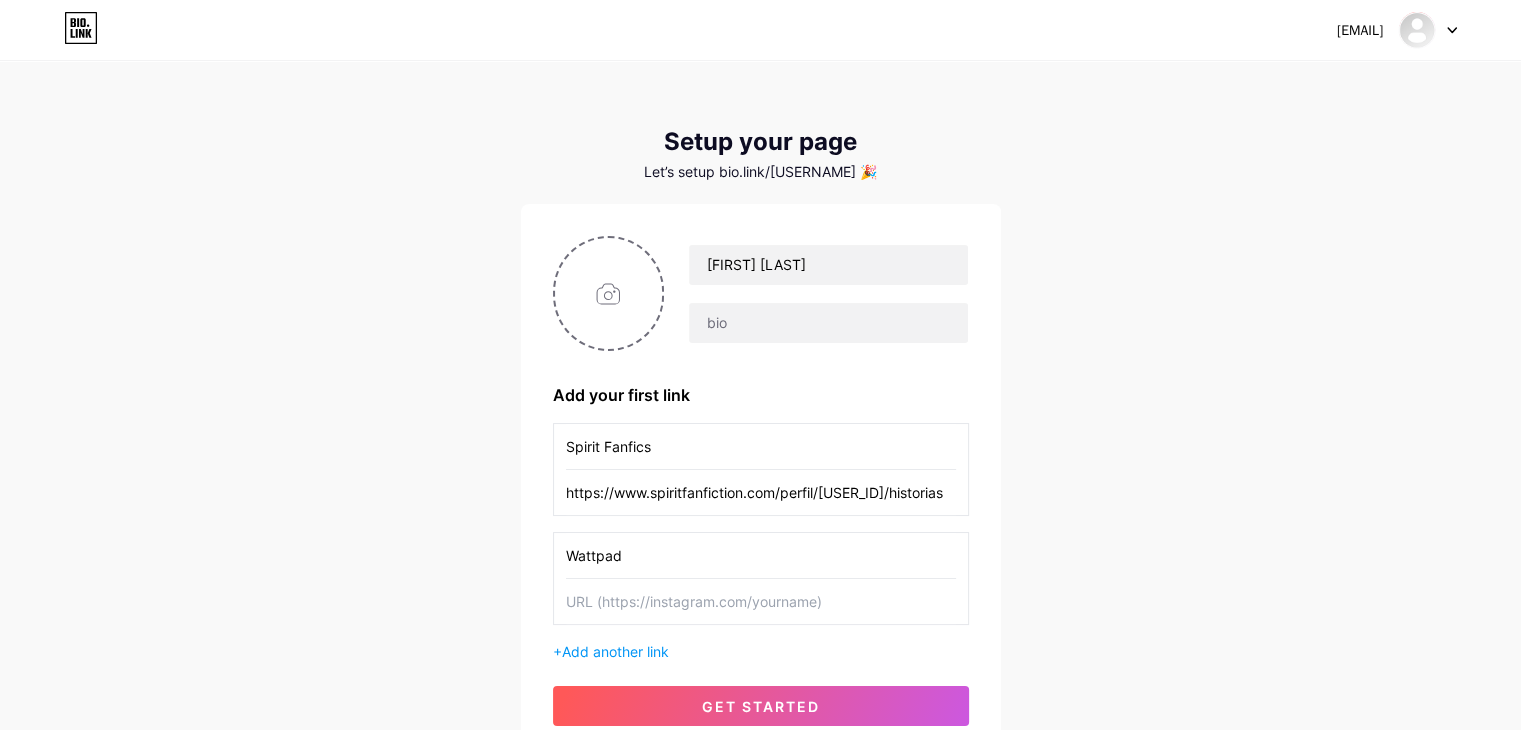 scroll, scrollTop: 0, scrollLeft: 171, axis: horizontal 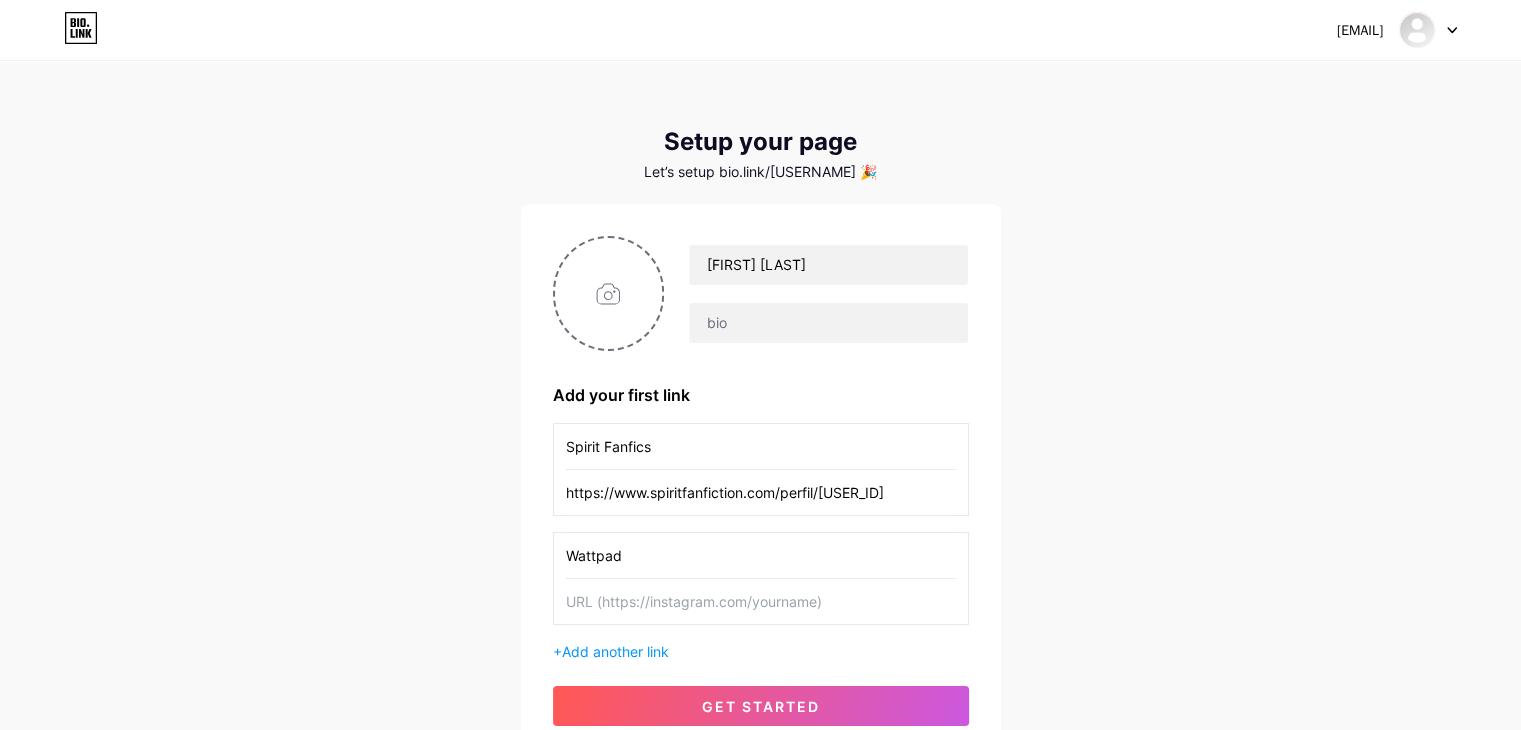 type on "https://www.spiritfanfiction.com/perfil/[USER_ID]" 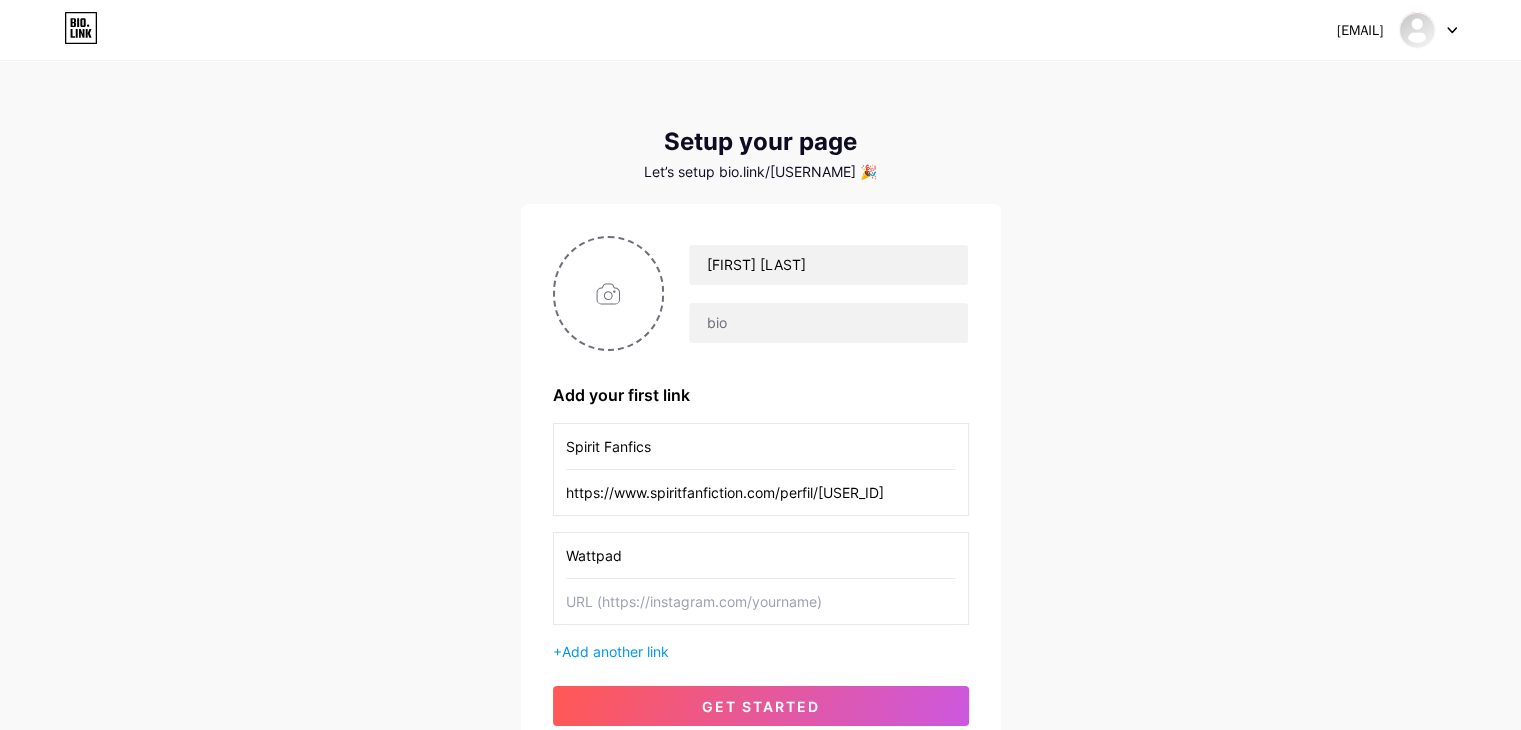scroll, scrollTop: 0, scrollLeft: 0, axis: both 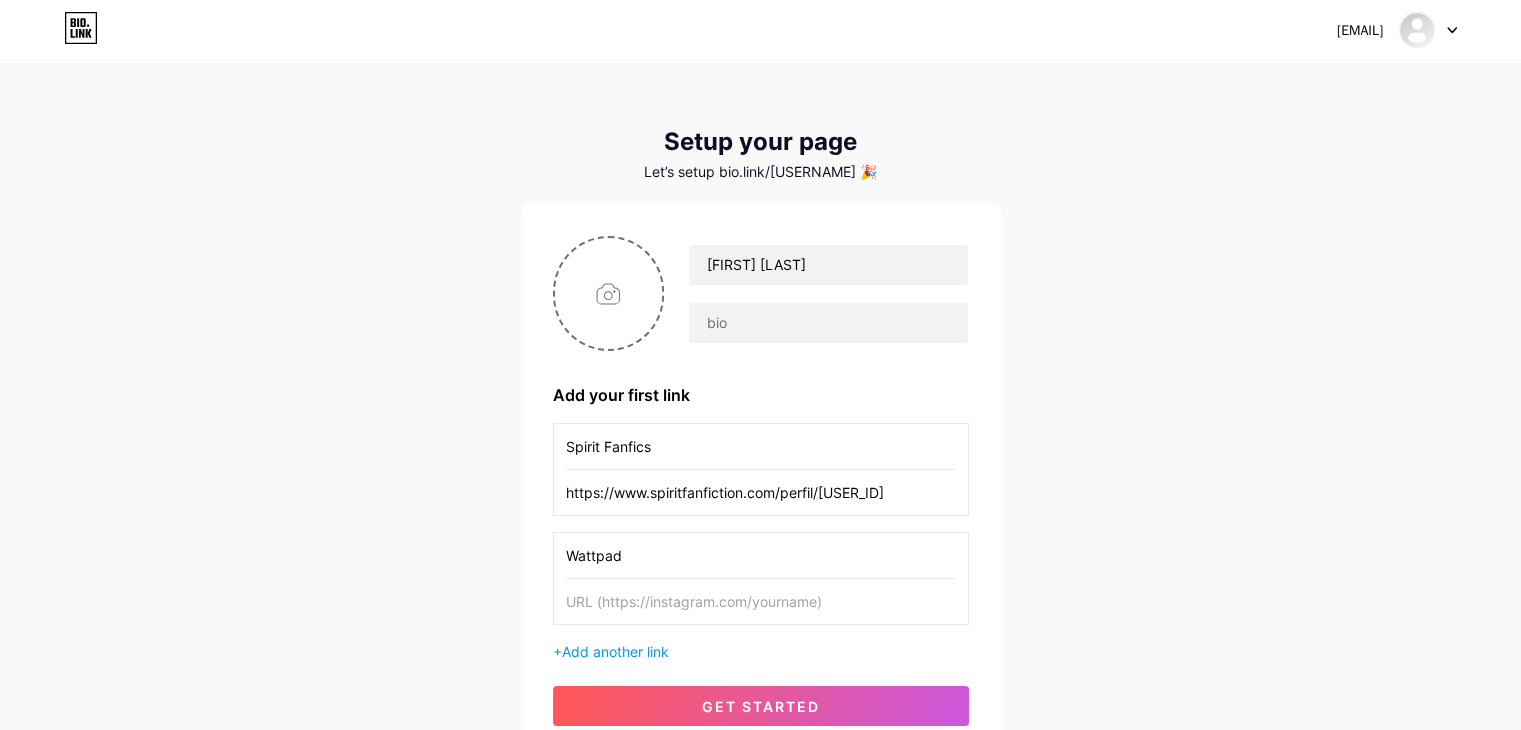 paste on "https://www.wattpad.com/user/[USERNAME]" 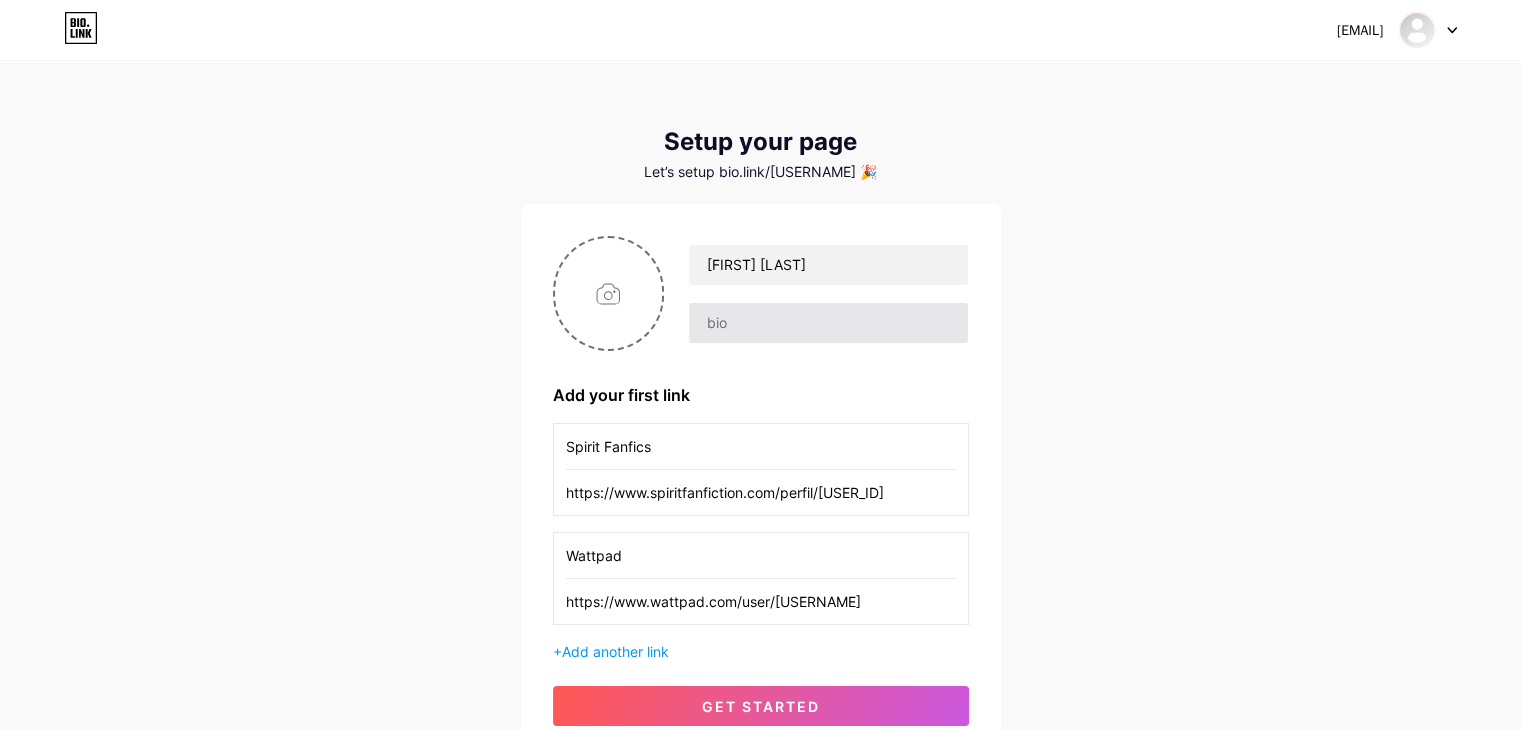 scroll, scrollTop: 132, scrollLeft: 0, axis: vertical 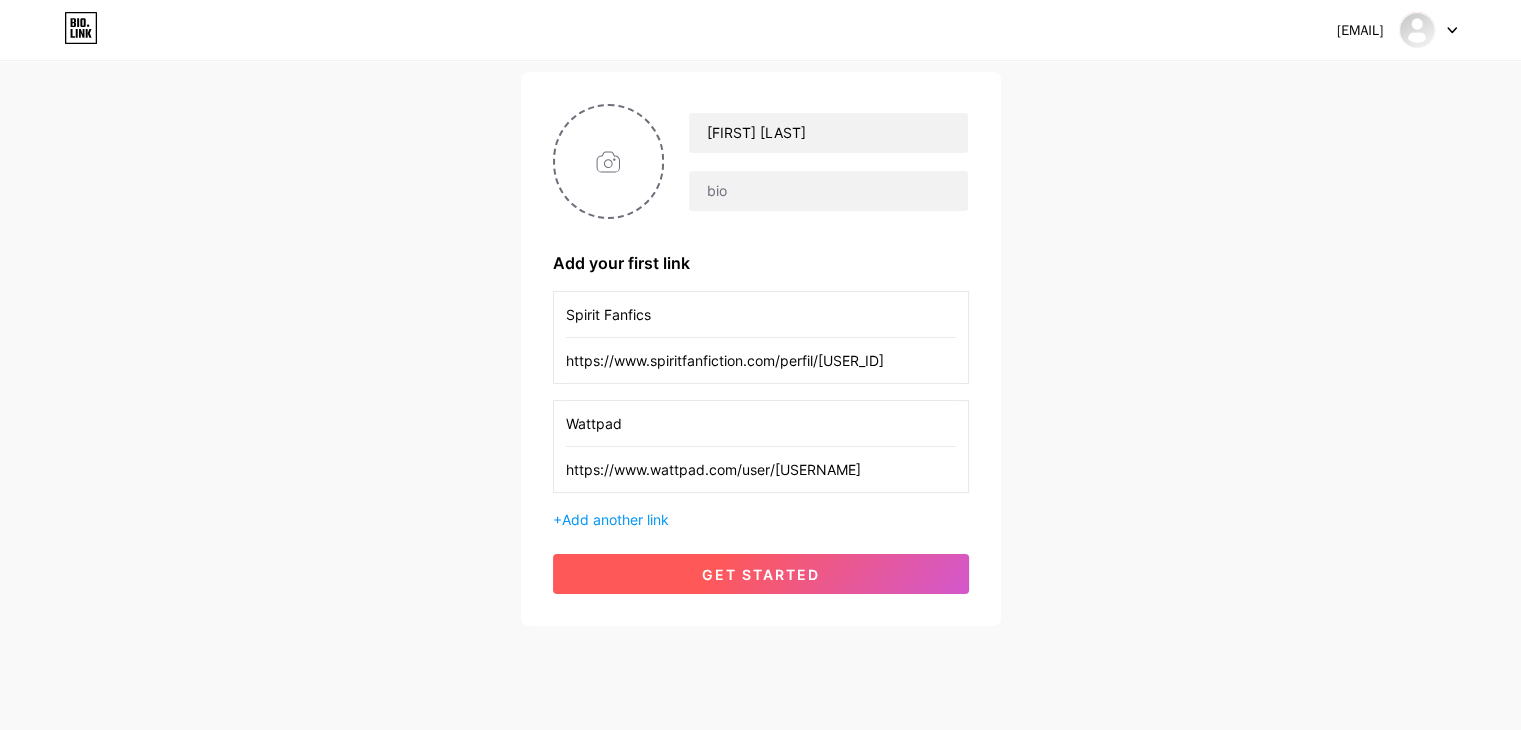 type on "https://www.wattpad.com/user/[USERNAME]" 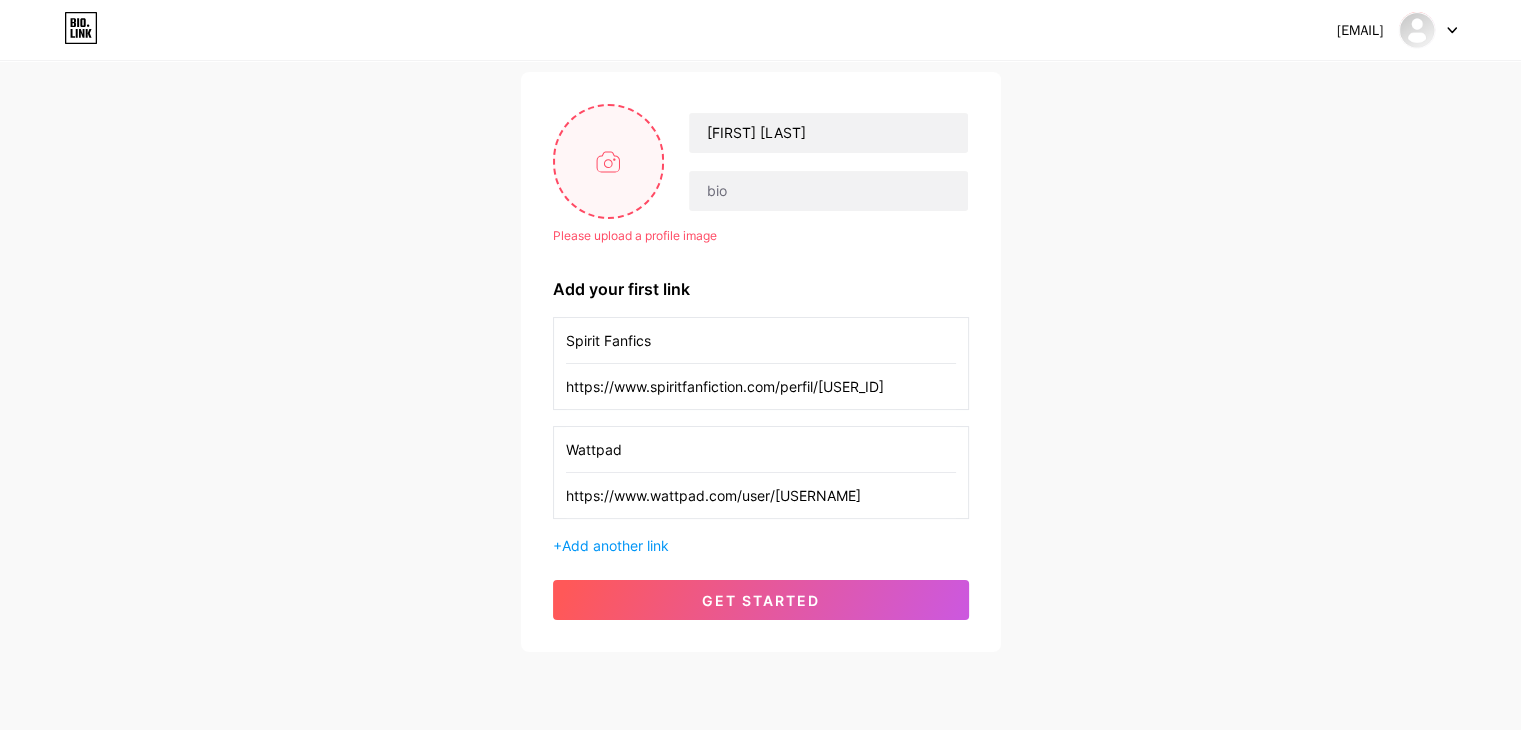 click at bounding box center (609, 161) 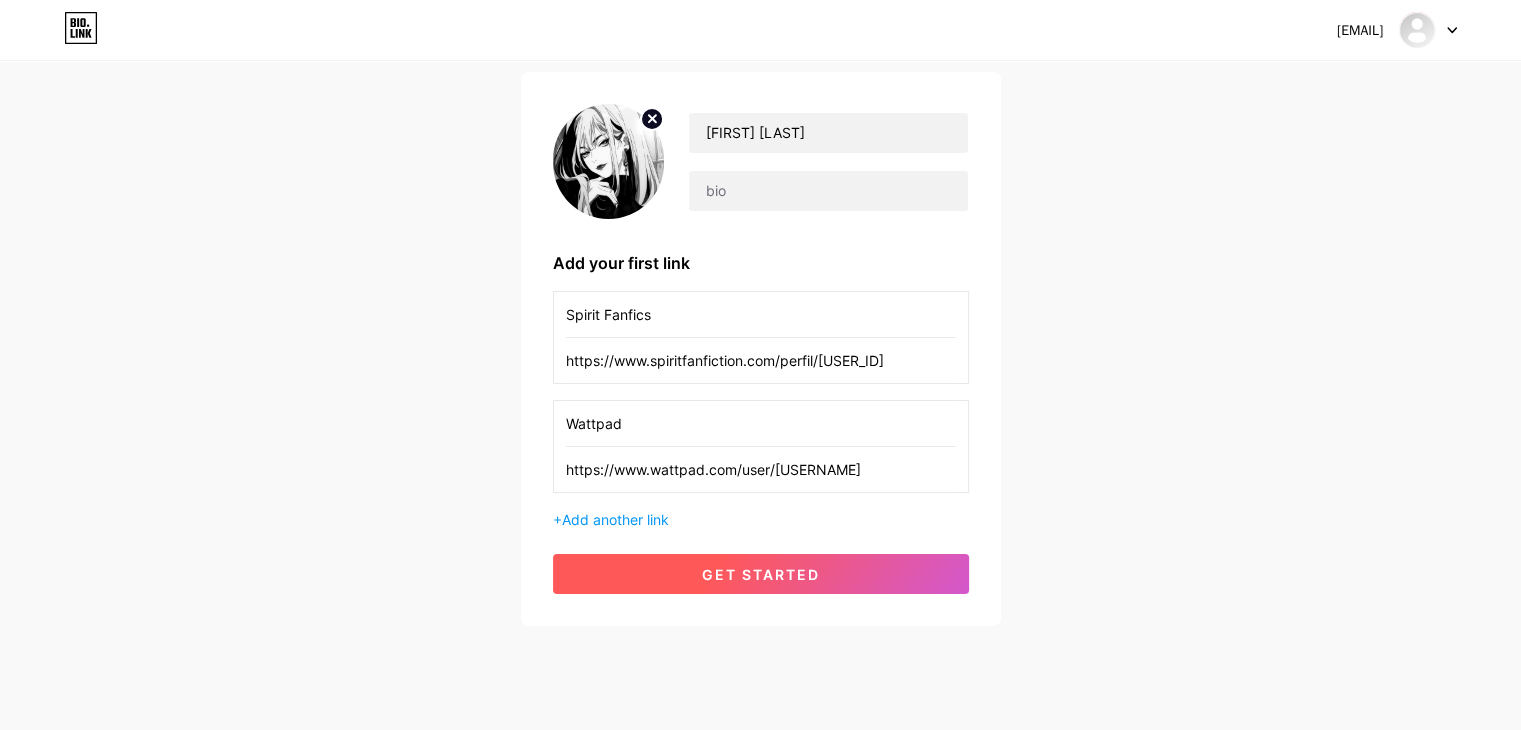 click on "get started" at bounding box center [761, 574] 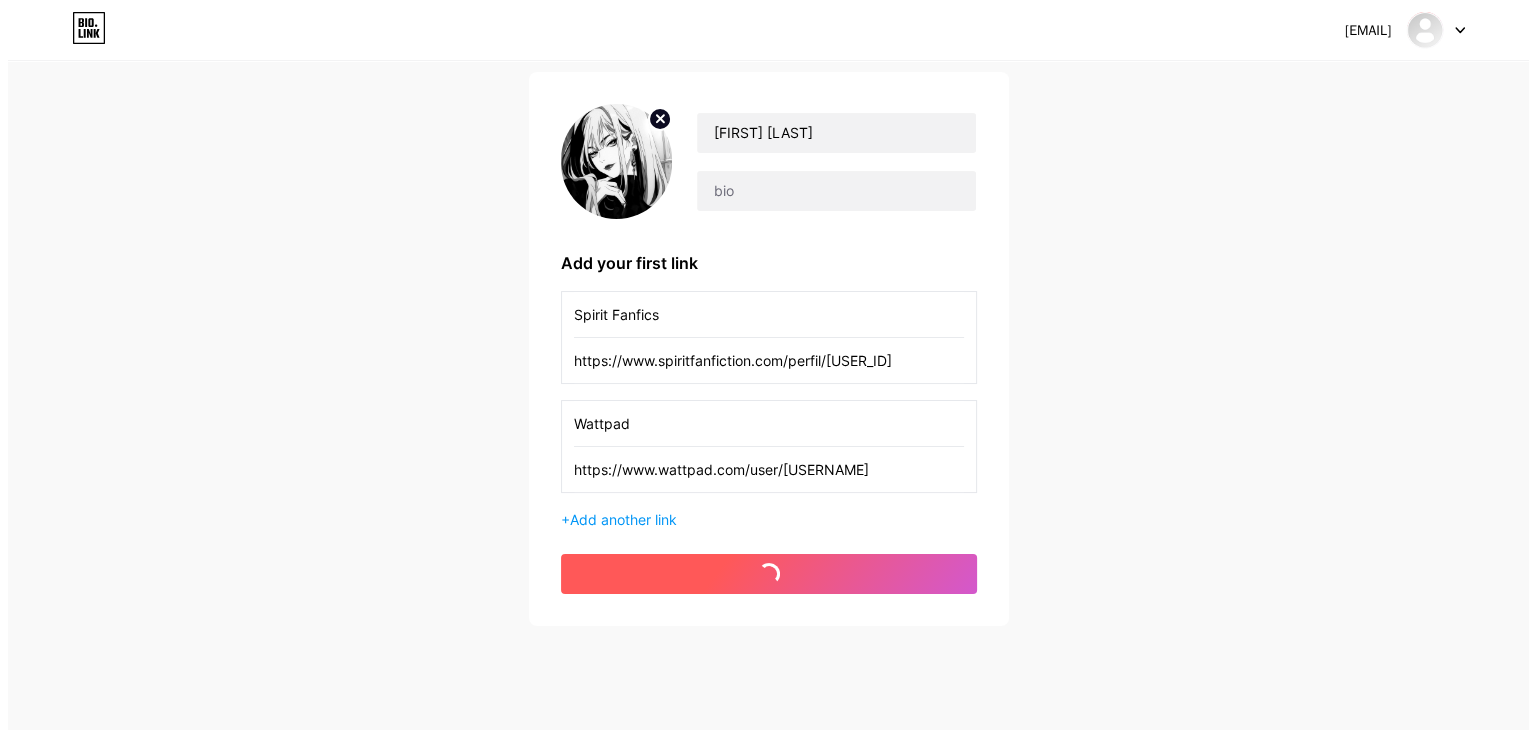 scroll, scrollTop: 0, scrollLeft: 0, axis: both 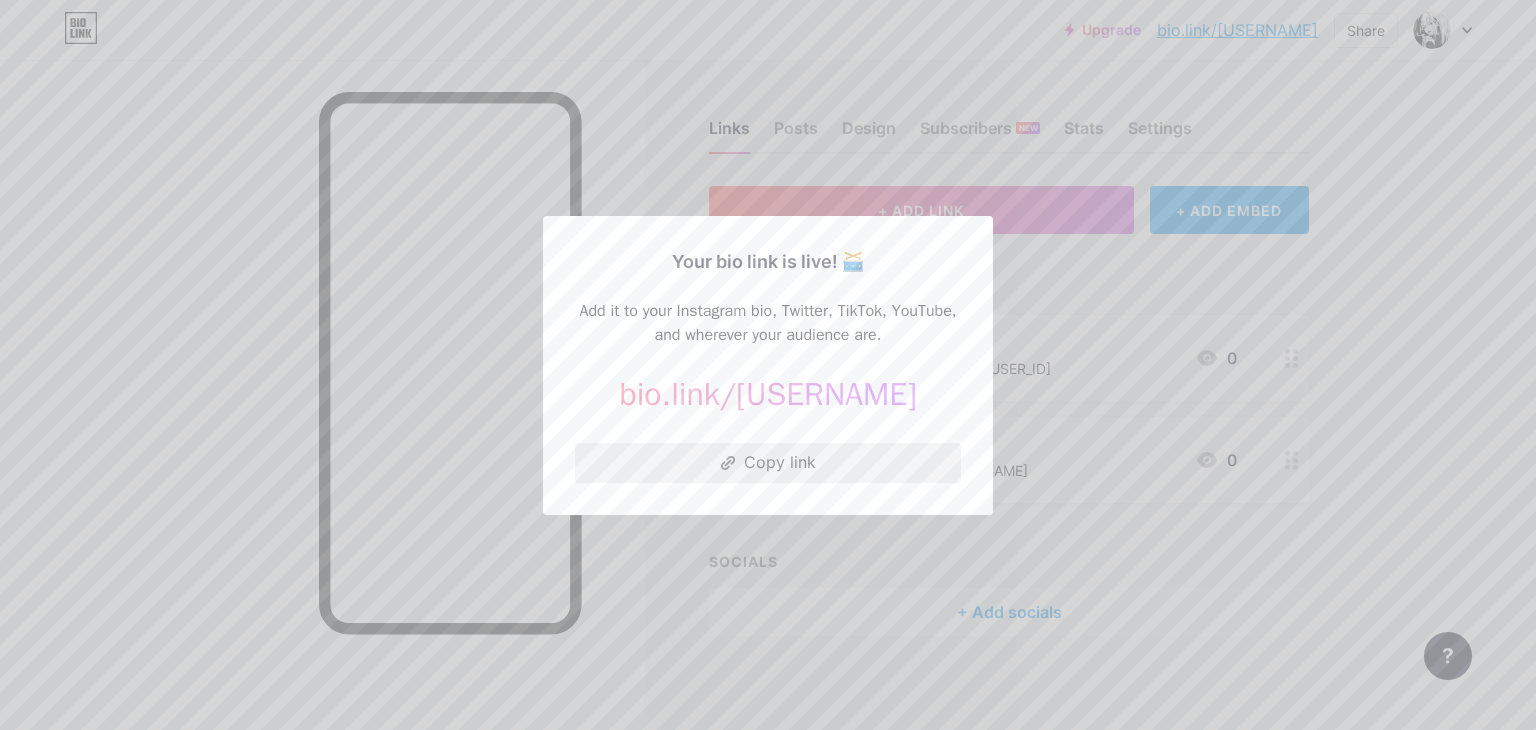 click on "Copy link" at bounding box center (768, 463) 